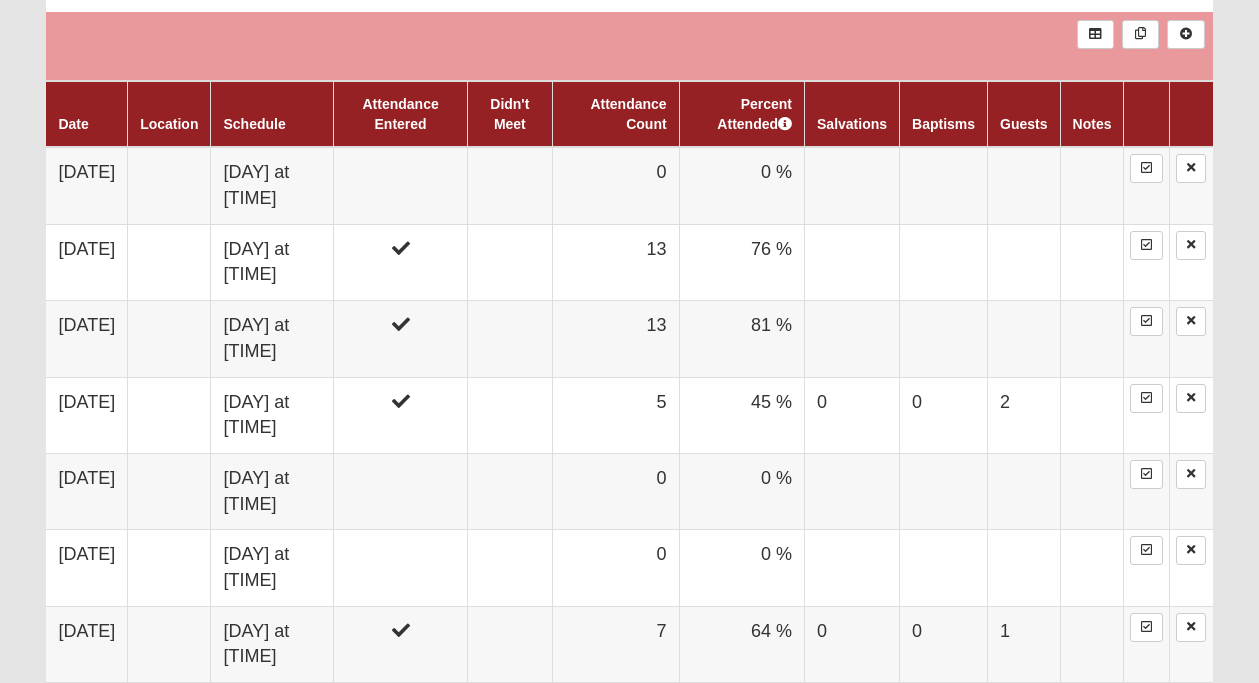 scroll, scrollTop: 1169, scrollLeft: 0, axis: vertical 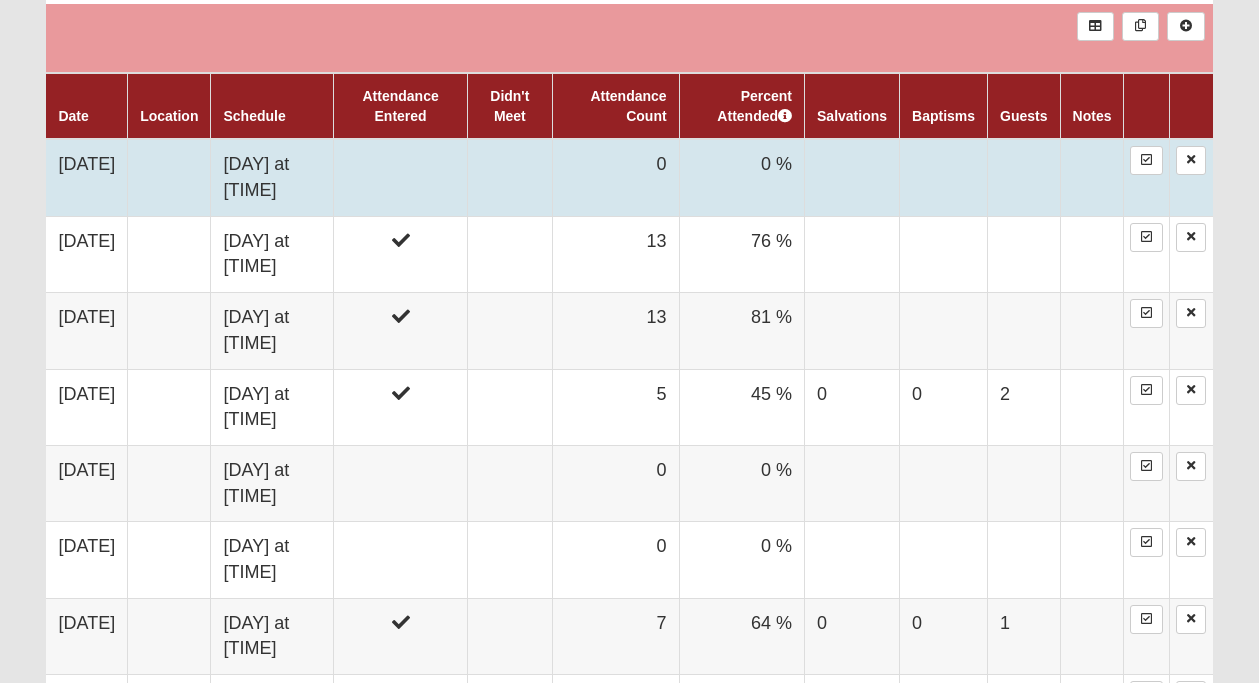 click at bounding box center [401, 177] 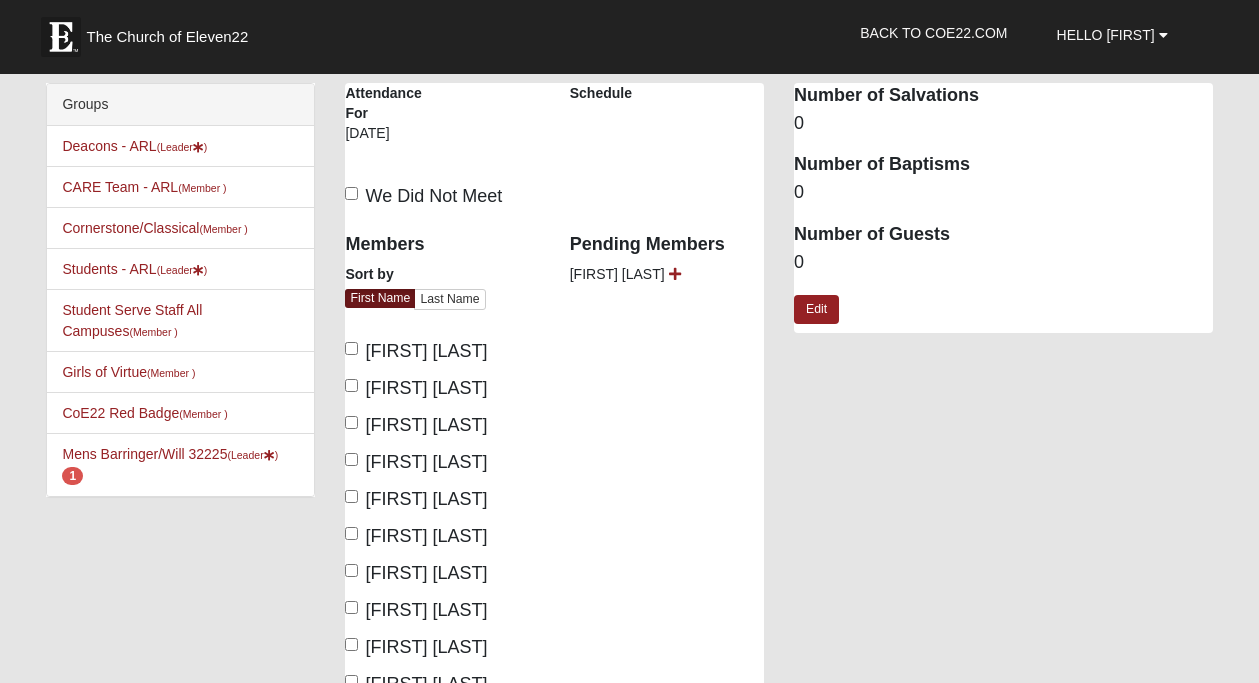 scroll, scrollTop: 0, scrollLeft: 0, axis: both 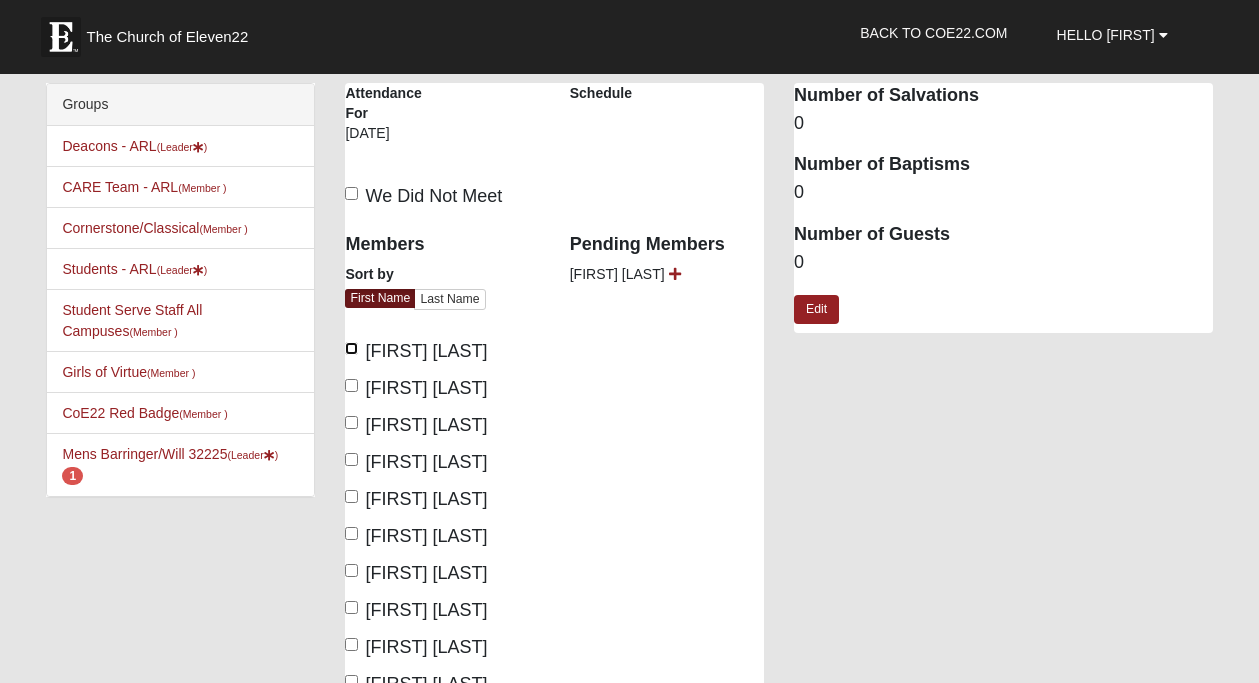 click on "[FIRST] [LAST]" at bounding box center [351, 348] 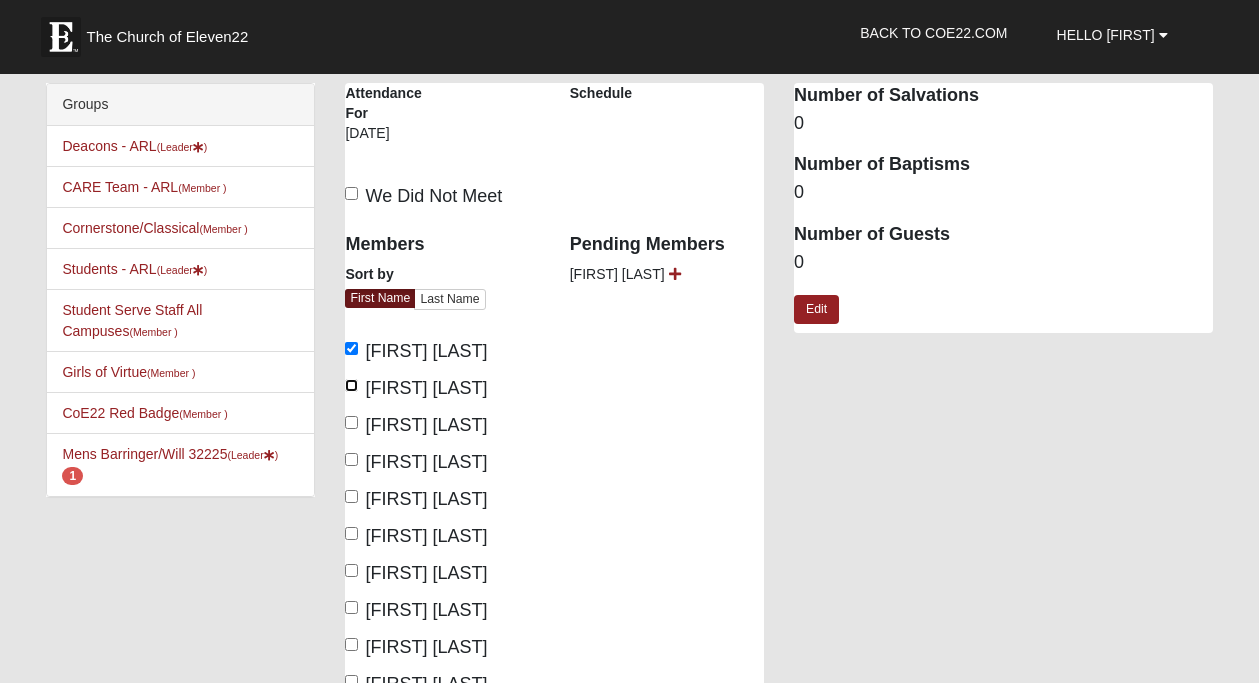 click on "Bert Fowler" at bounding box center [351, 385] 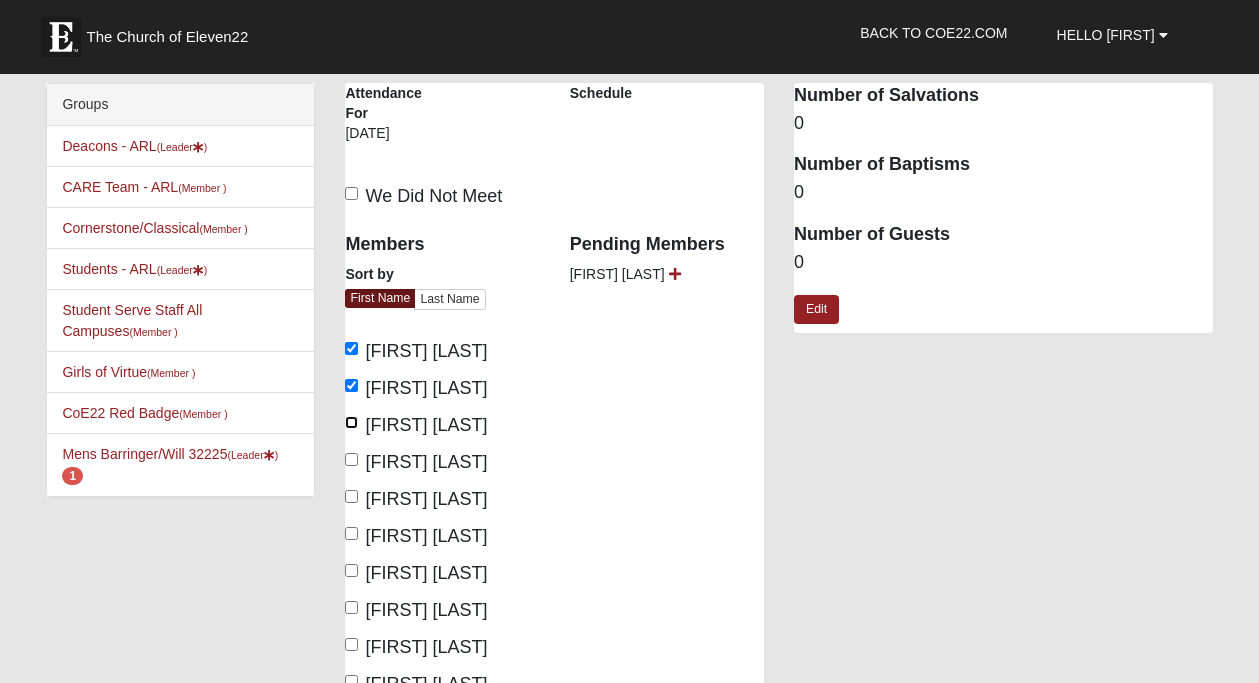 click on "Brad Gill" at bounding box center [351, 422] 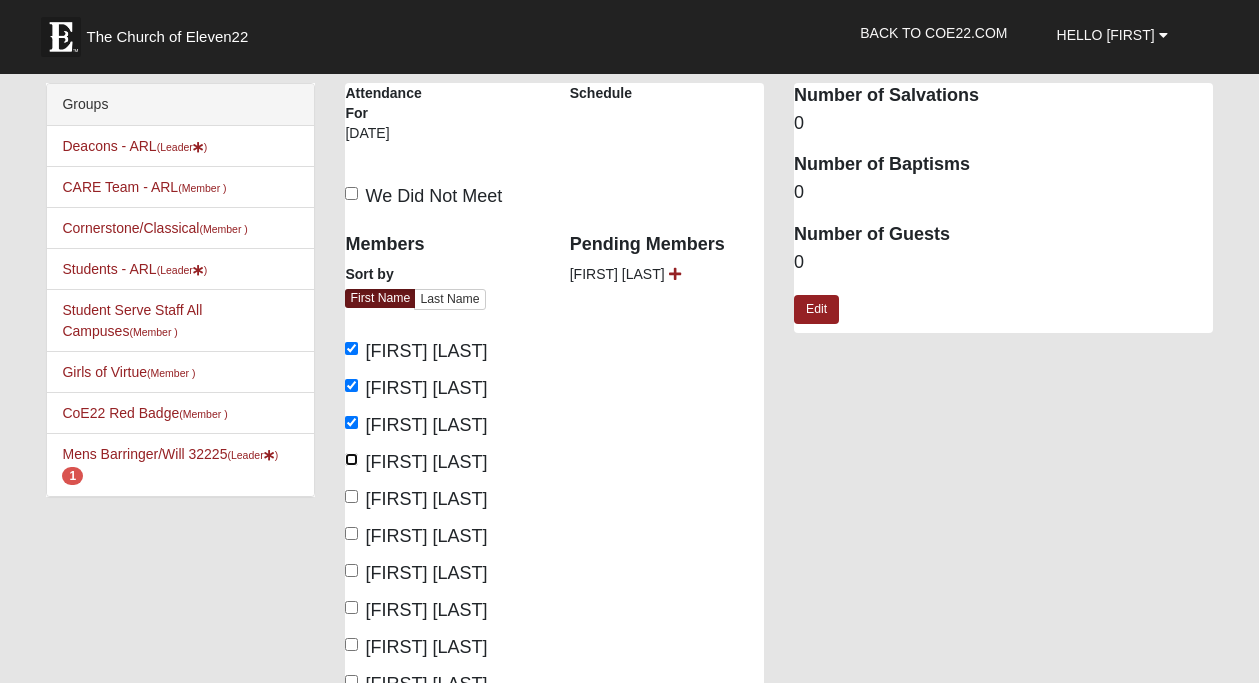 click on "Bronson Davis" at bounding box center (351, 459) 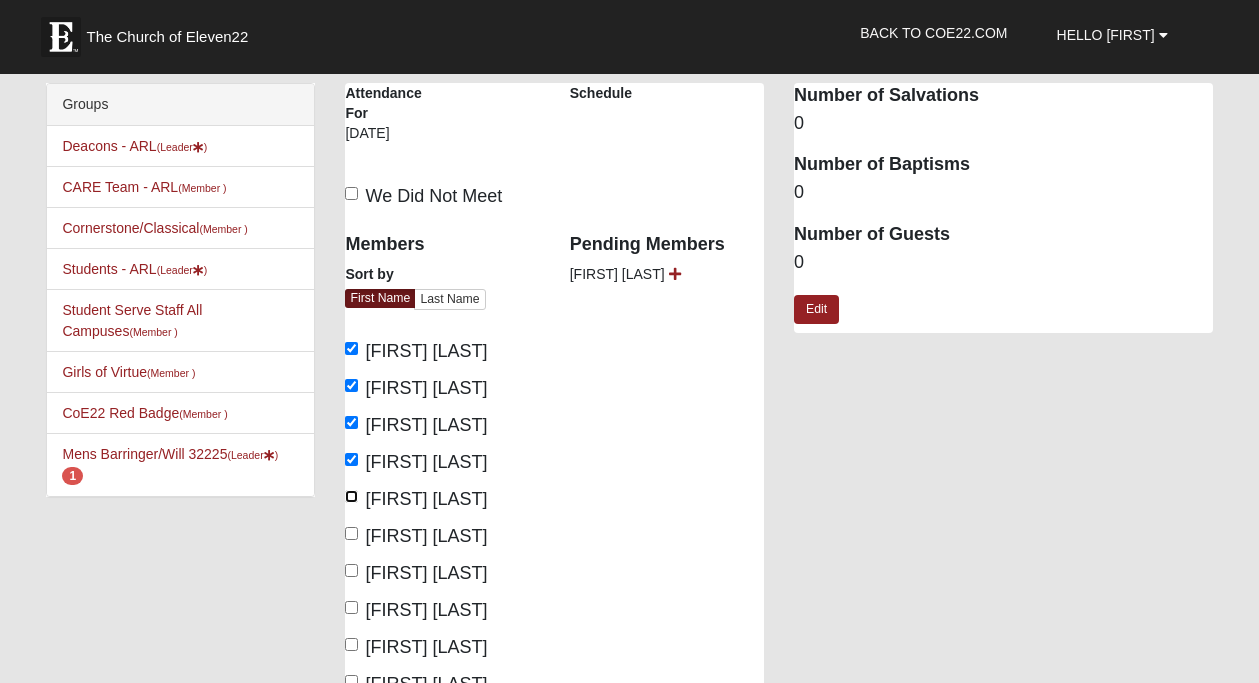 click on "Chris Behnam" at bounding box center [351, 496] 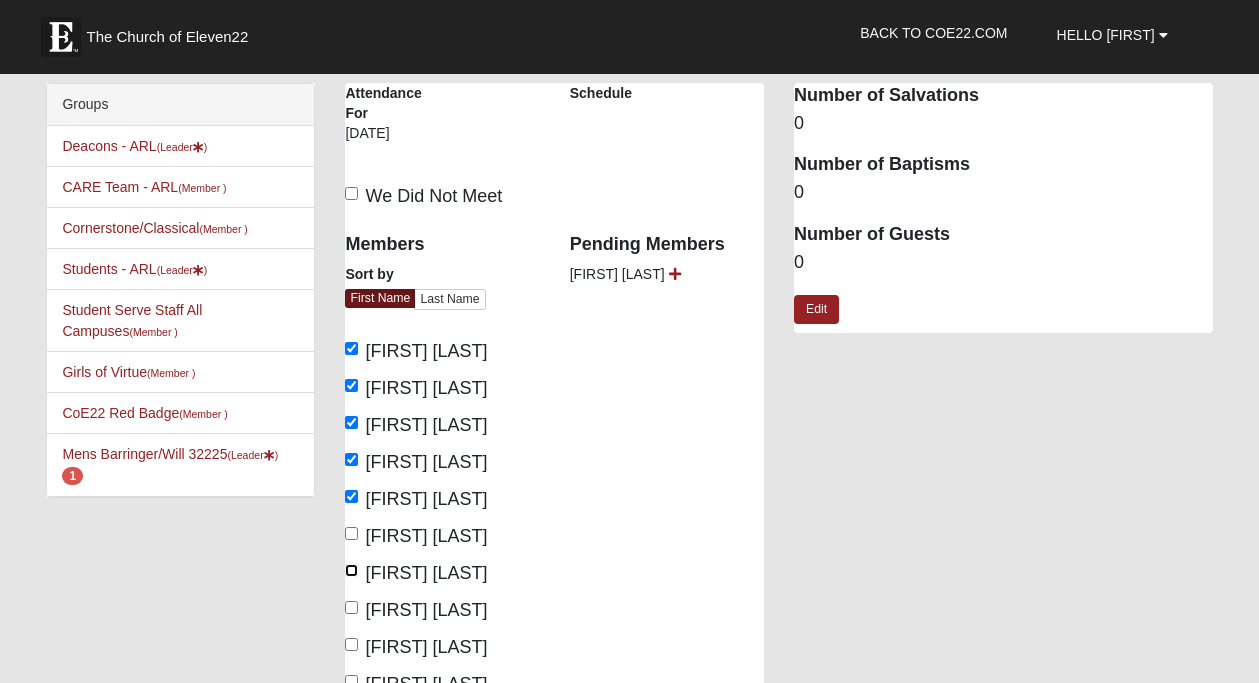click on "Daniel Temple" at bounding box center [351, 570] 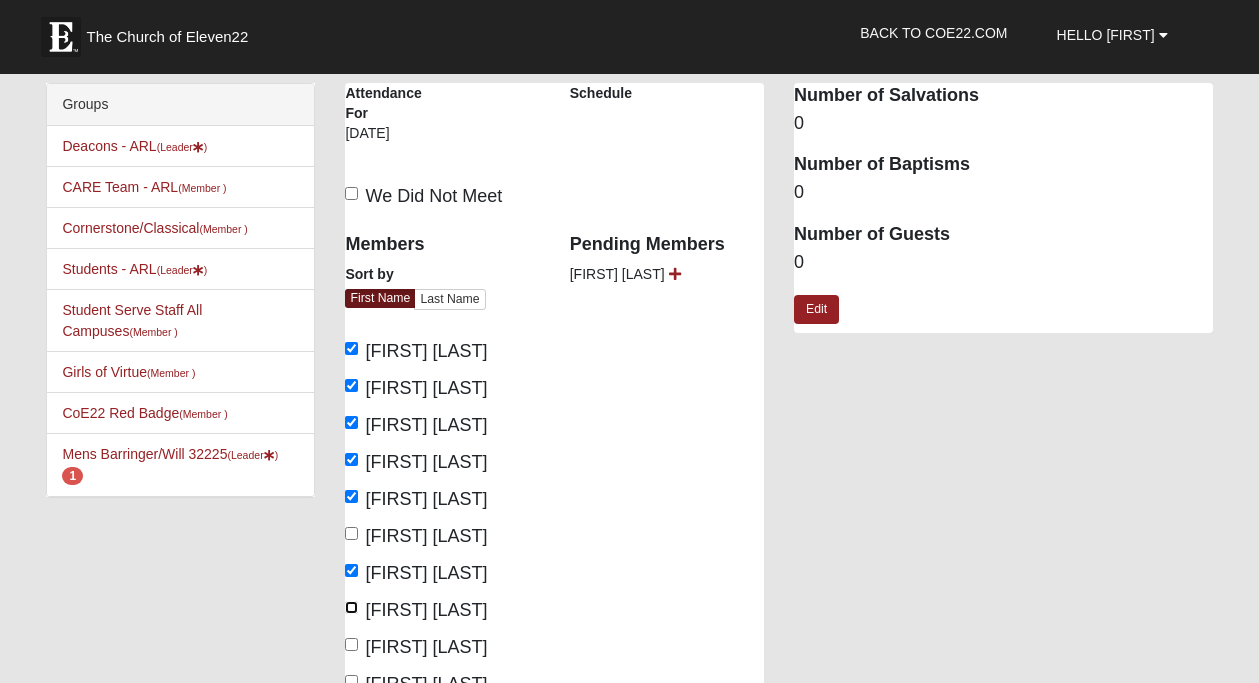 click on "David Pauly" at bounding box center [351, 607] 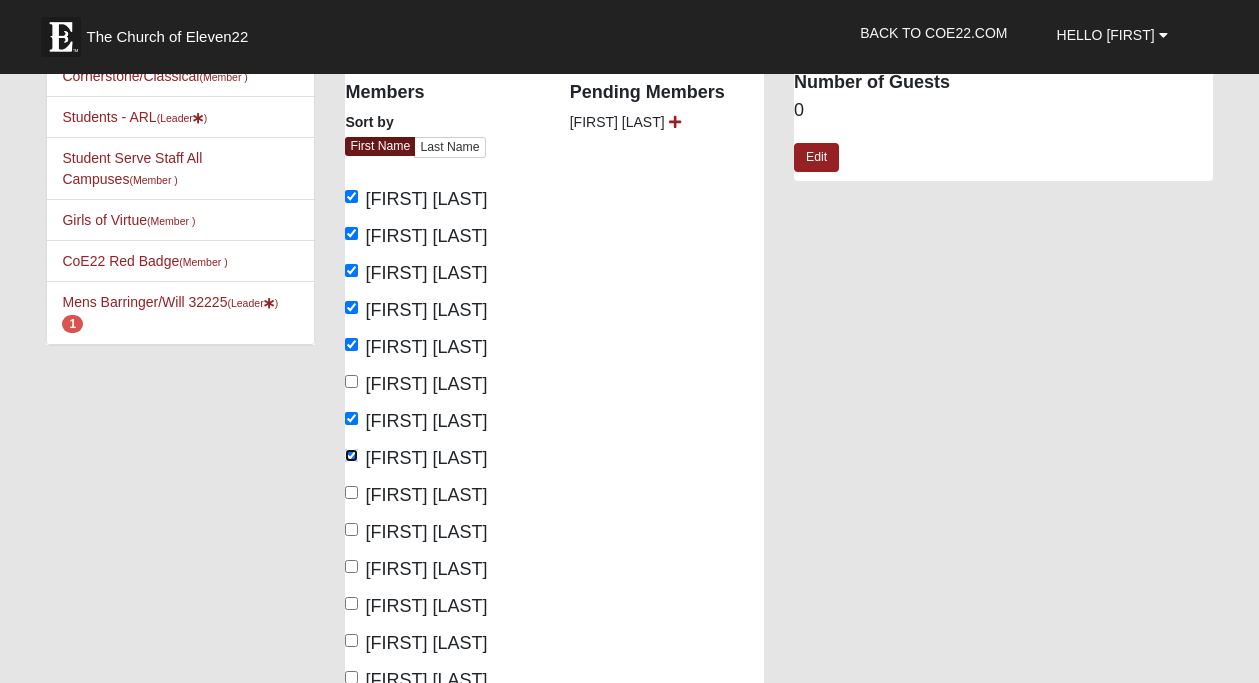 scroll, scrollTop: 160, scrollLeft: 0, axis: vertical 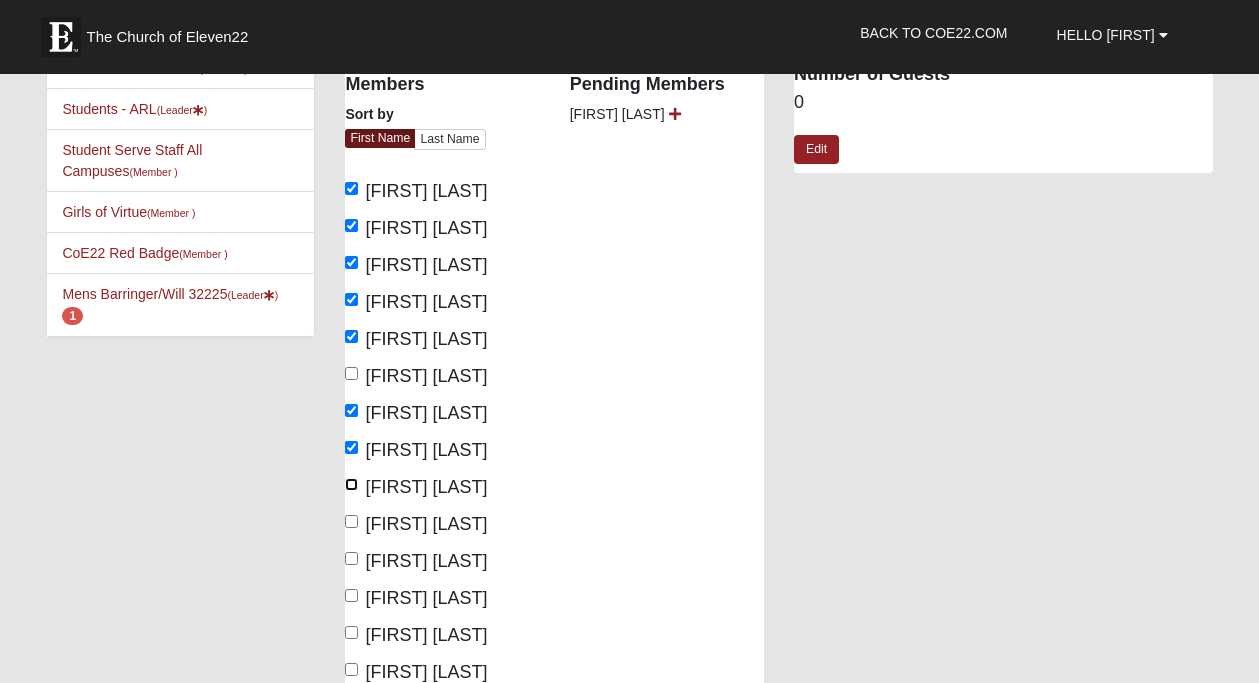 click on "Grant Curtiss" at bounding box center (351, 484) 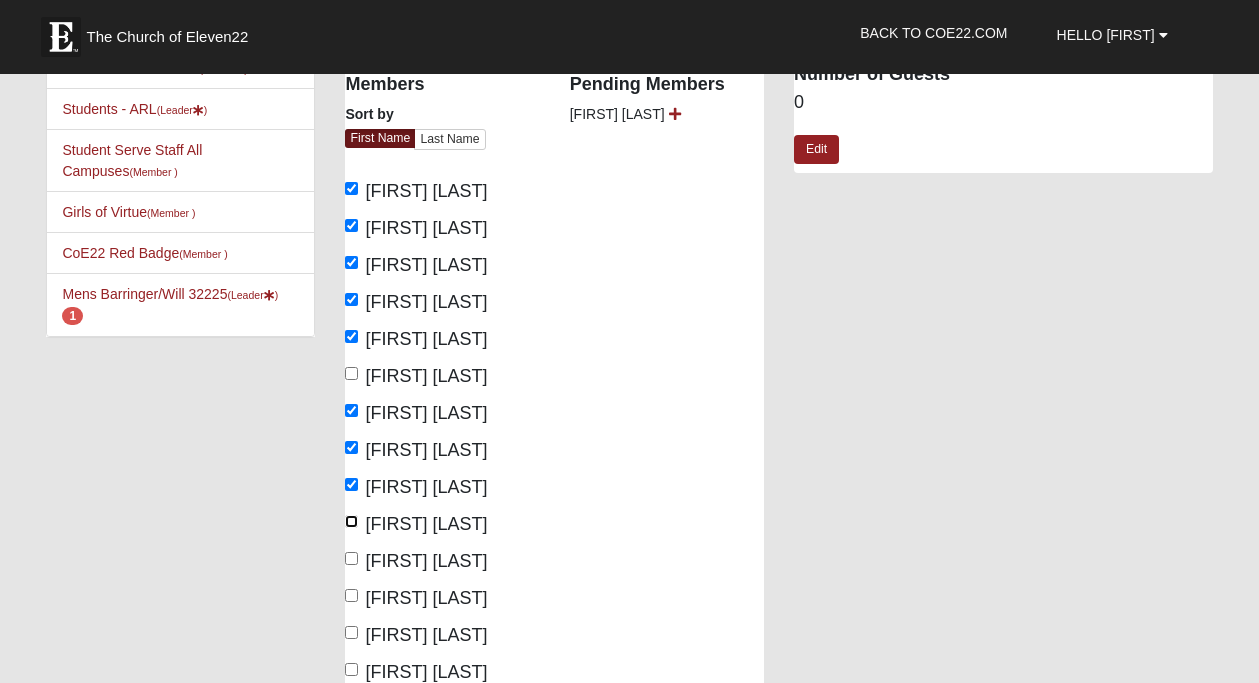 click on "Jack Weber" at bounding box center [351, 521] 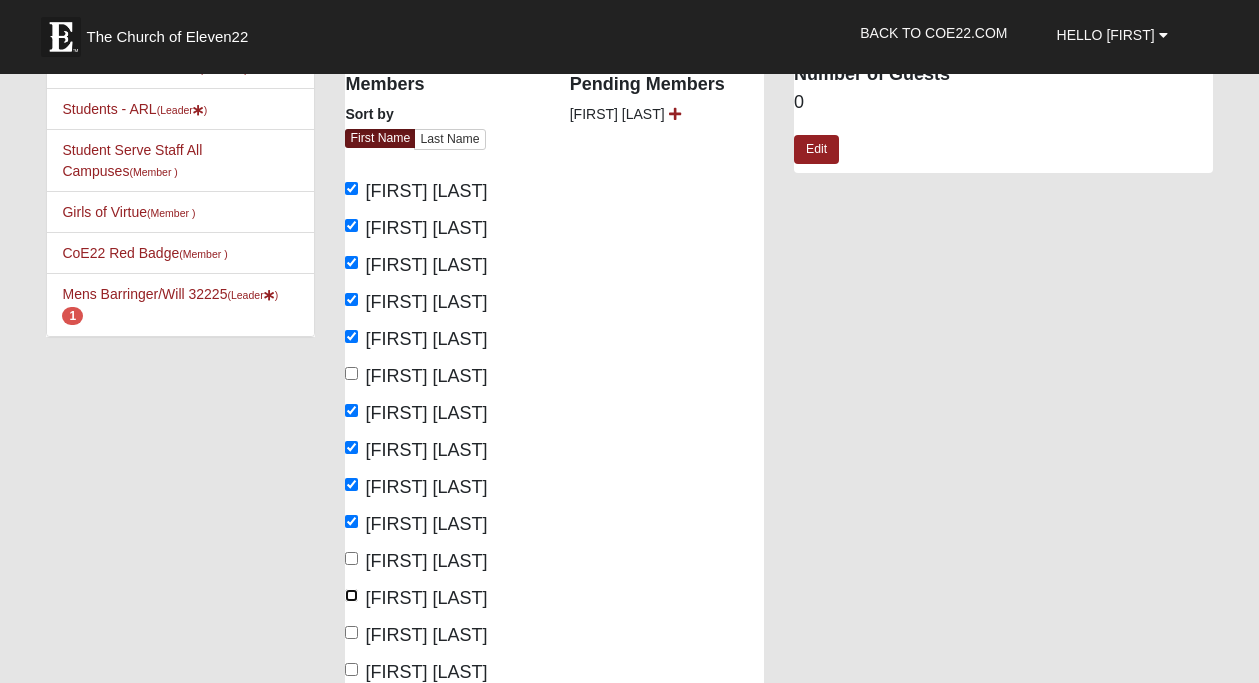 click on "[FIRST] [LAST]" at bounding box center (351, 595) 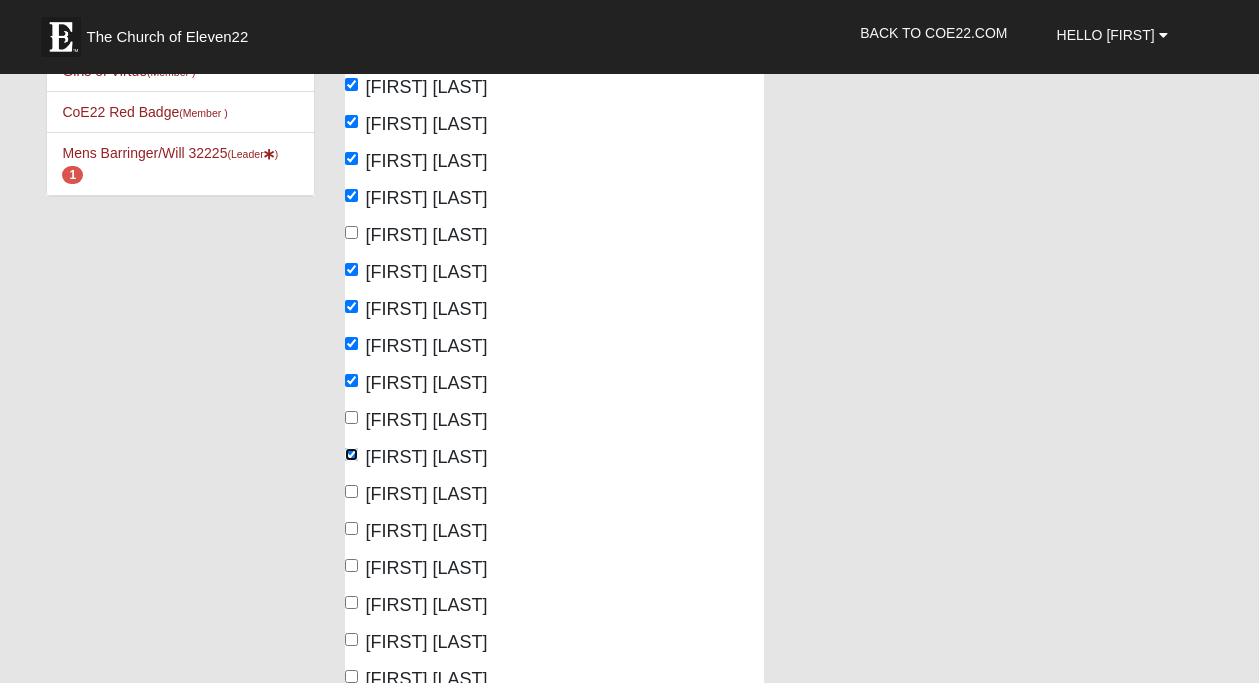 scroll, scrollTop: 306, scrollLeft: 0, axis: vertical 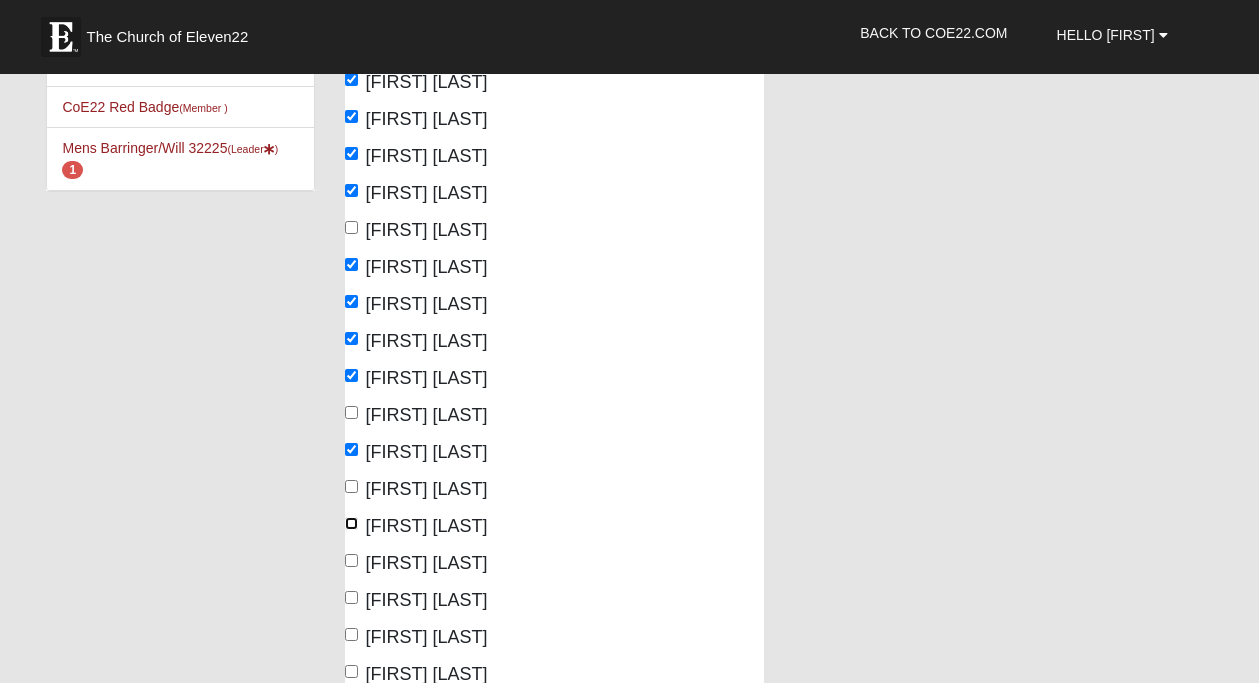 click on "Mark Ford" at bounding box center (351, 523) 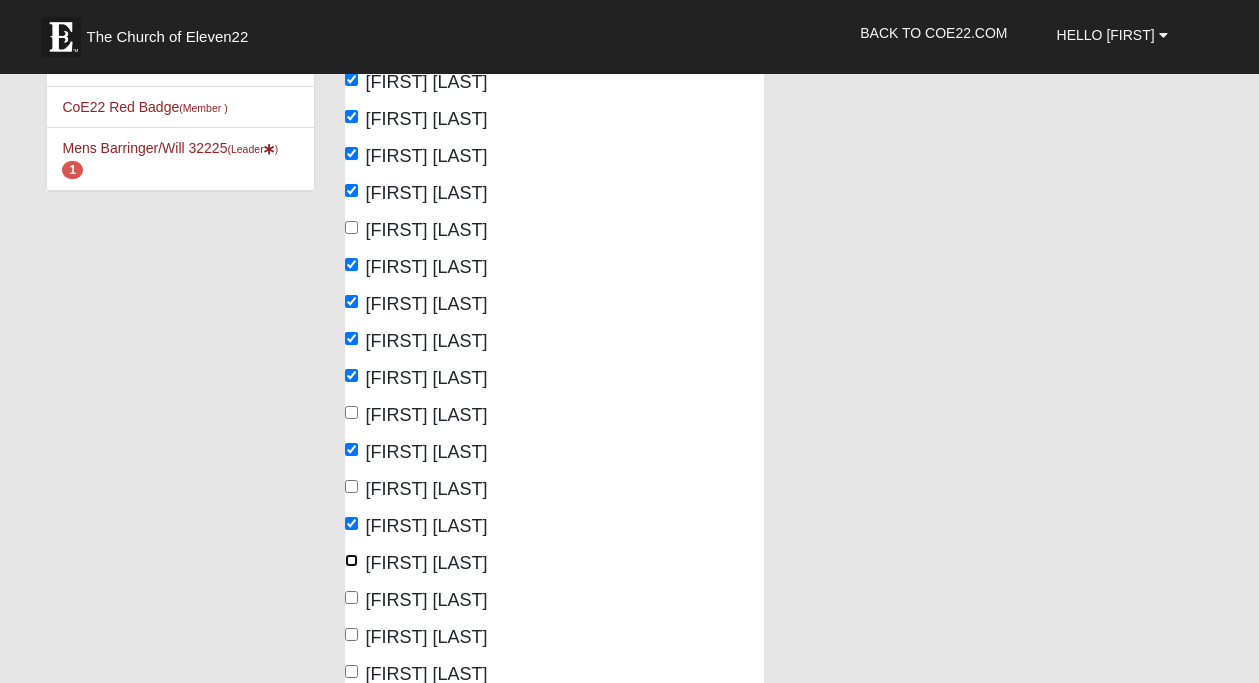 click on "Michael Cannilla" at bounding box center (351, 560) 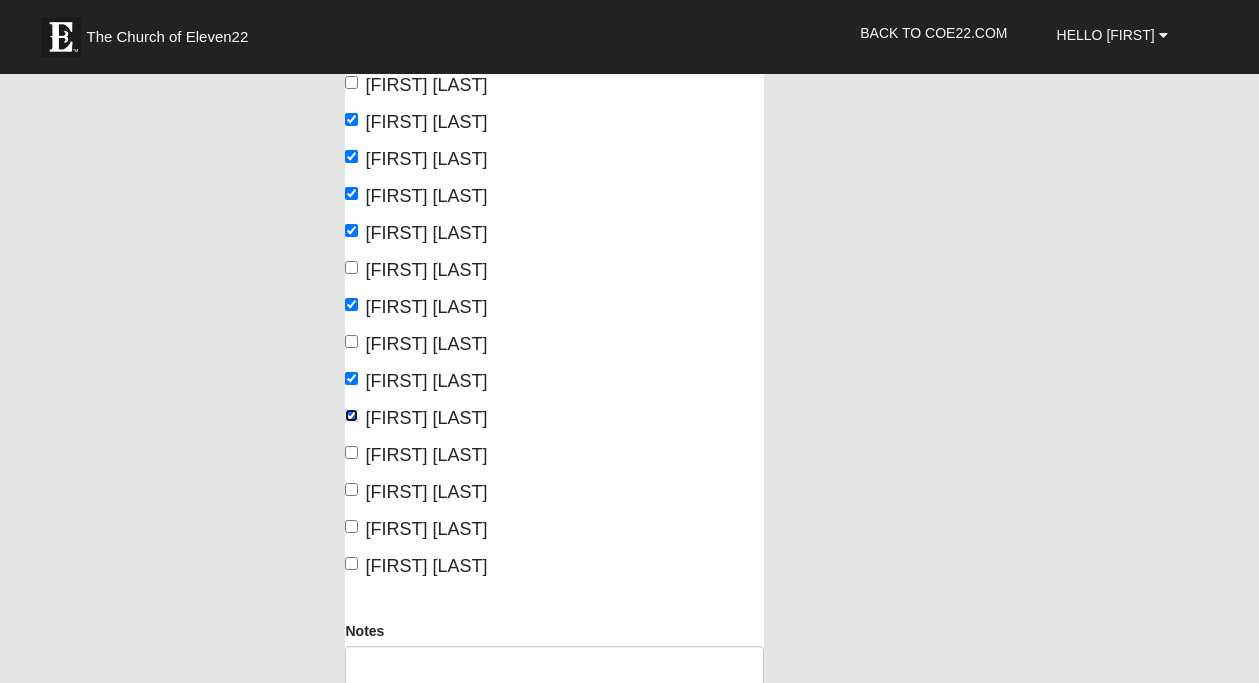 scroll, scrollTop: 454, scrollLeft: 0, axis: vertical 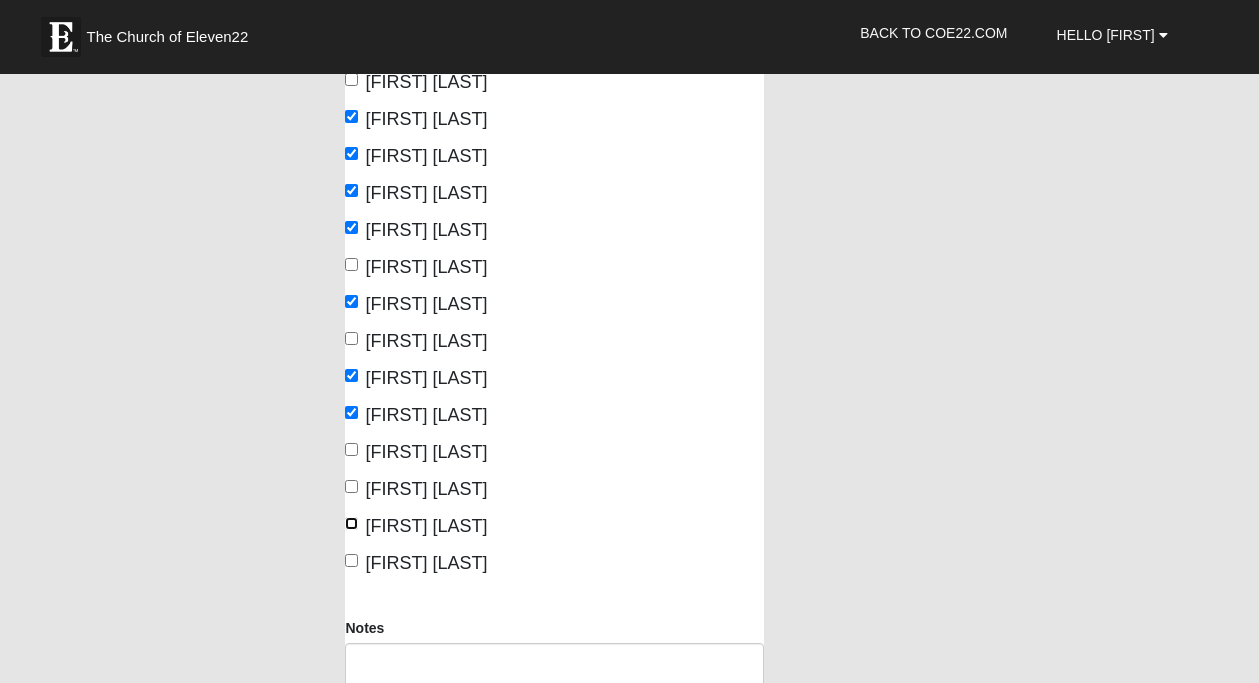 click on "Steven Buska" at bounding box center [351, 523] 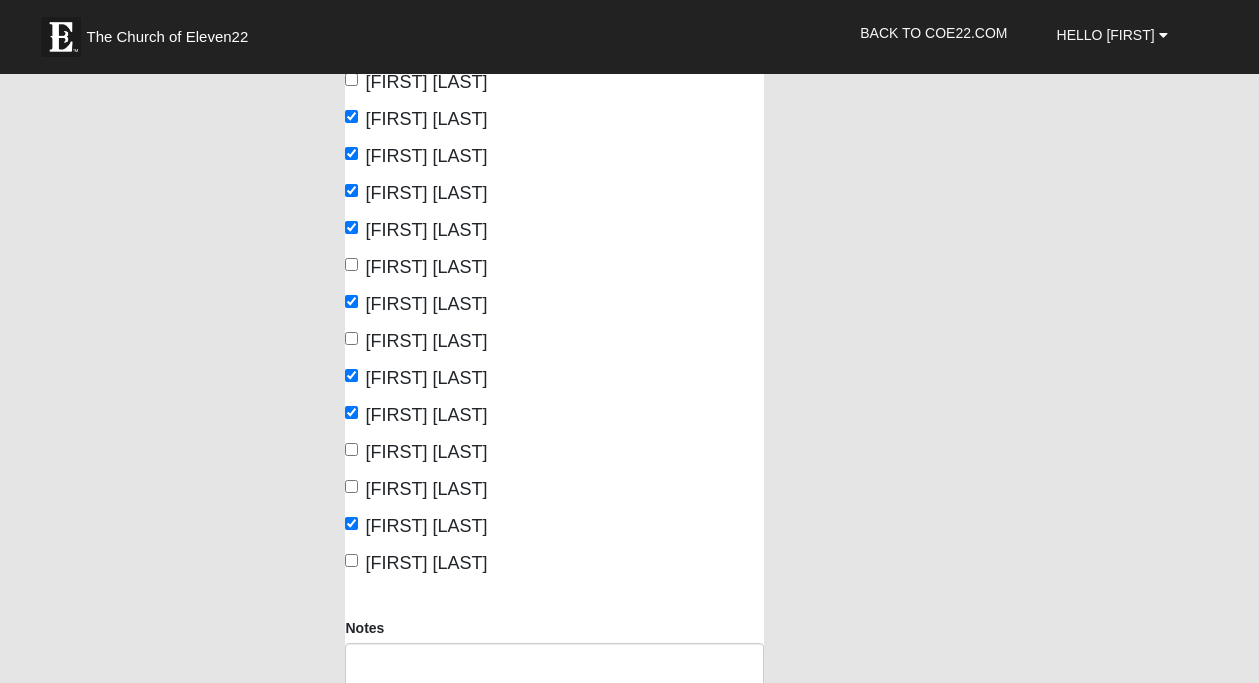 click on "Thomas Moore" at bounding box center [416, 563] 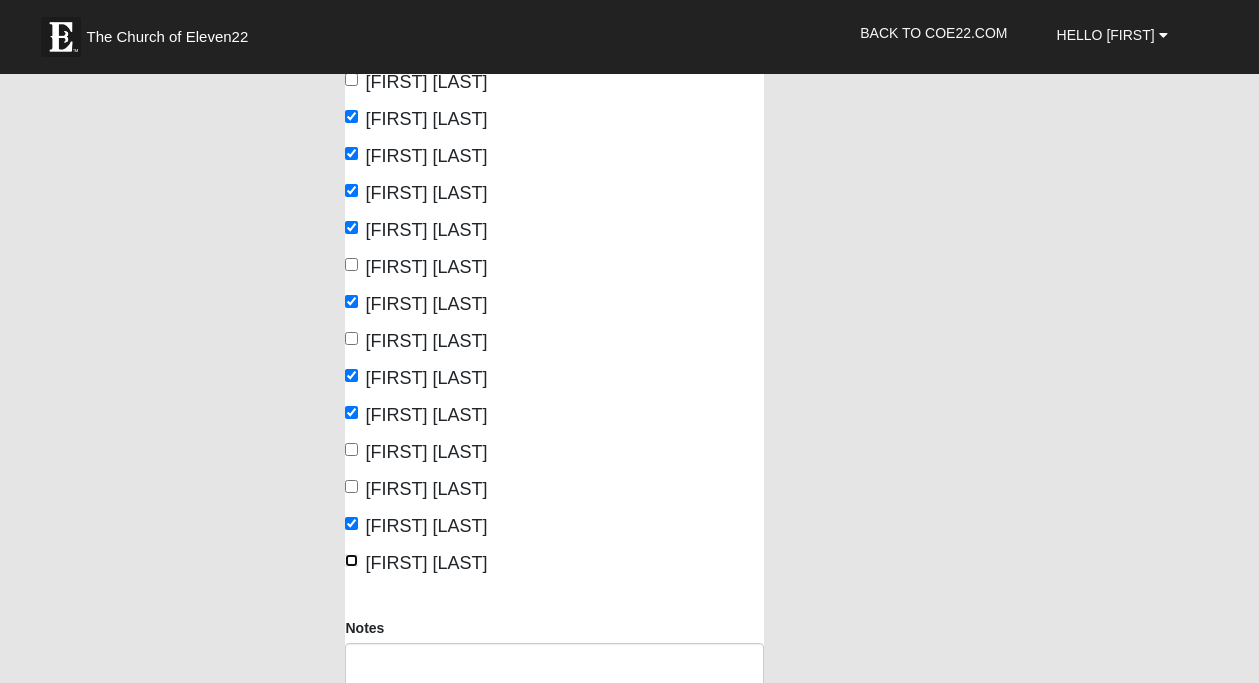 click on "Thomas Moore" at bounding box center (351, 560) 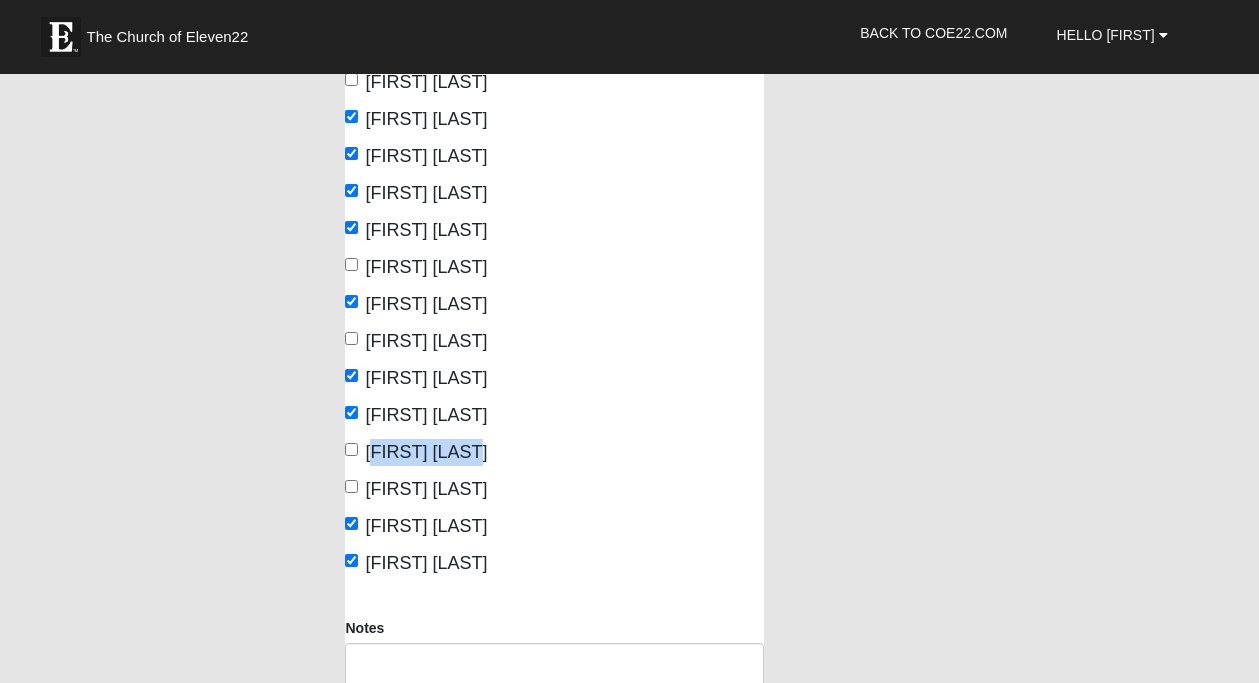 drag, startPoint x: 468, startPoint y: 453, endPoint x: 369, endPoint y: 450, distance: 99.04544 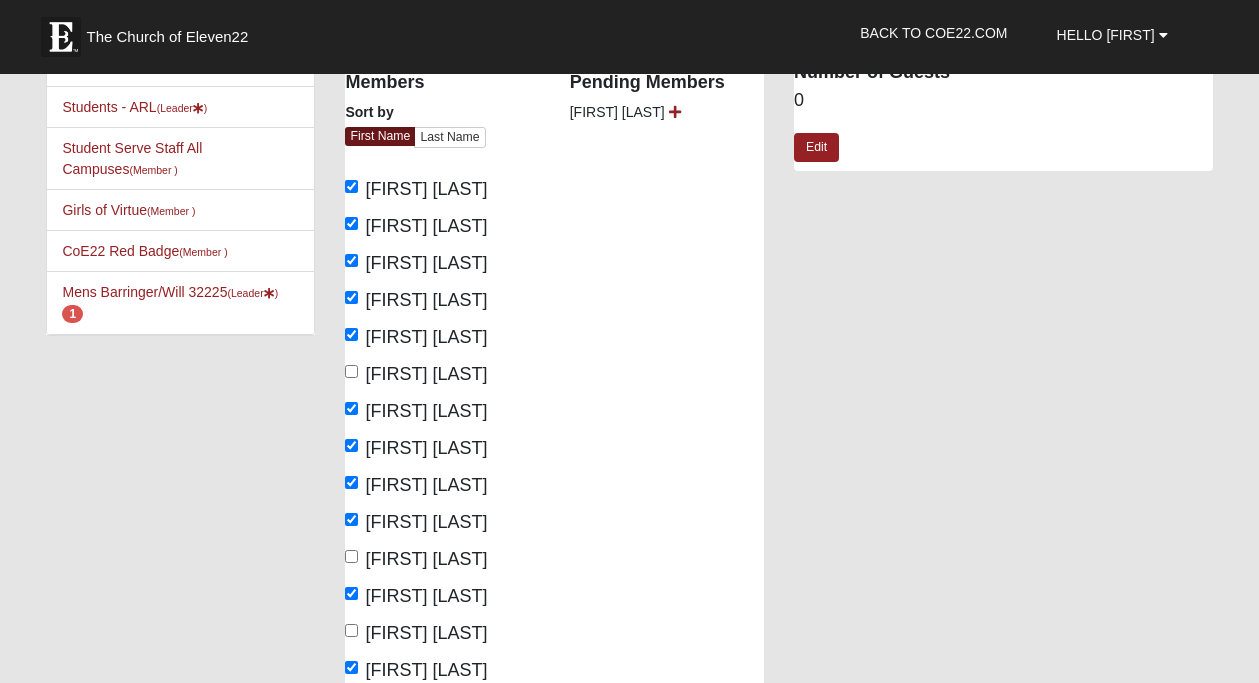 scroll, scrollTop: 171, scrollLeft: 0, axis: vertical 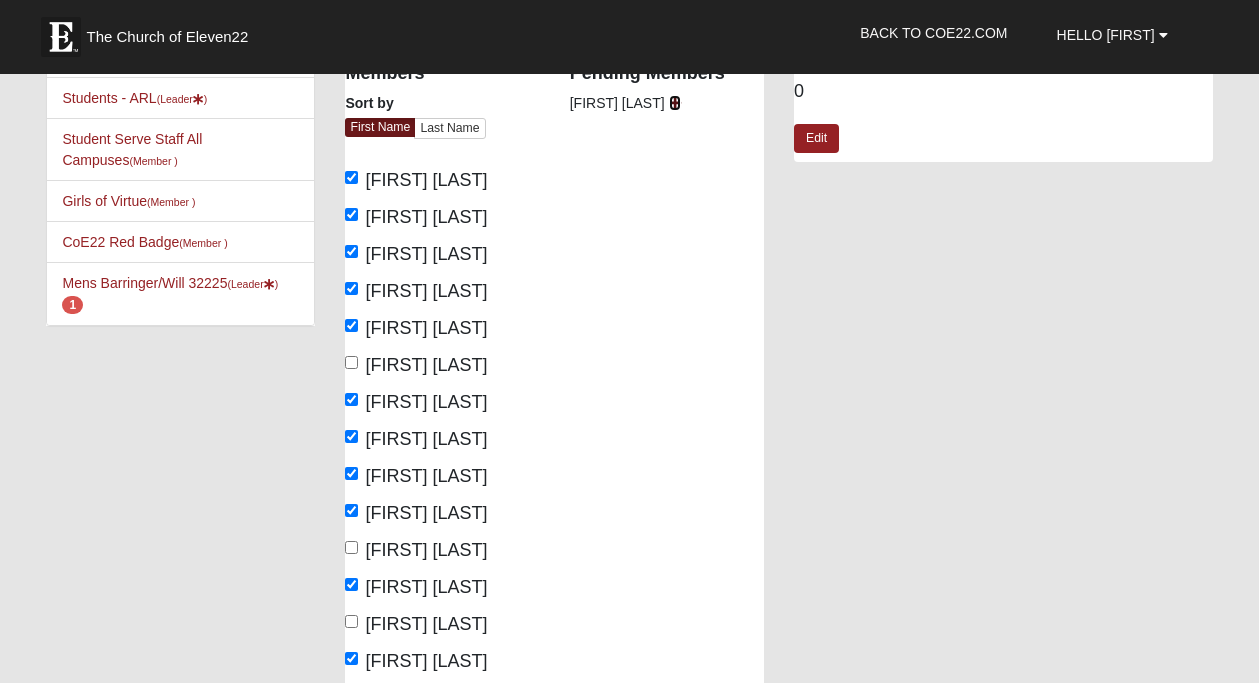 click at bounding box center [675, 103] 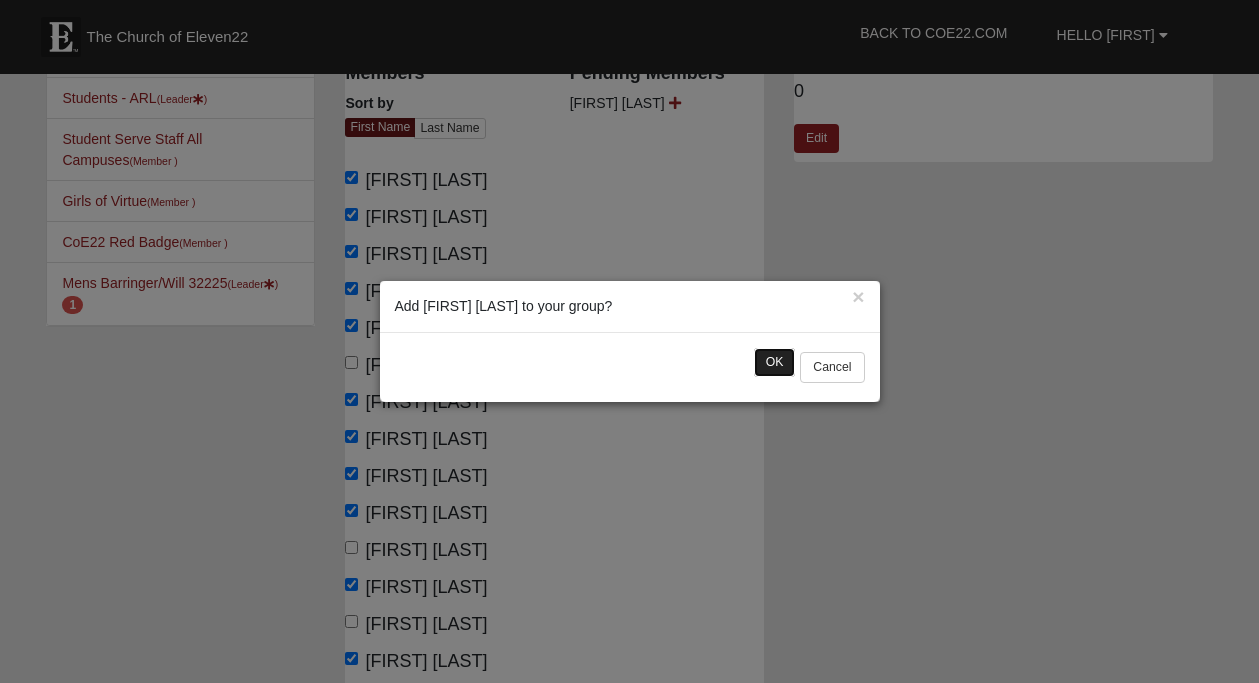 click on "OK" at bounding box center [775, 362] 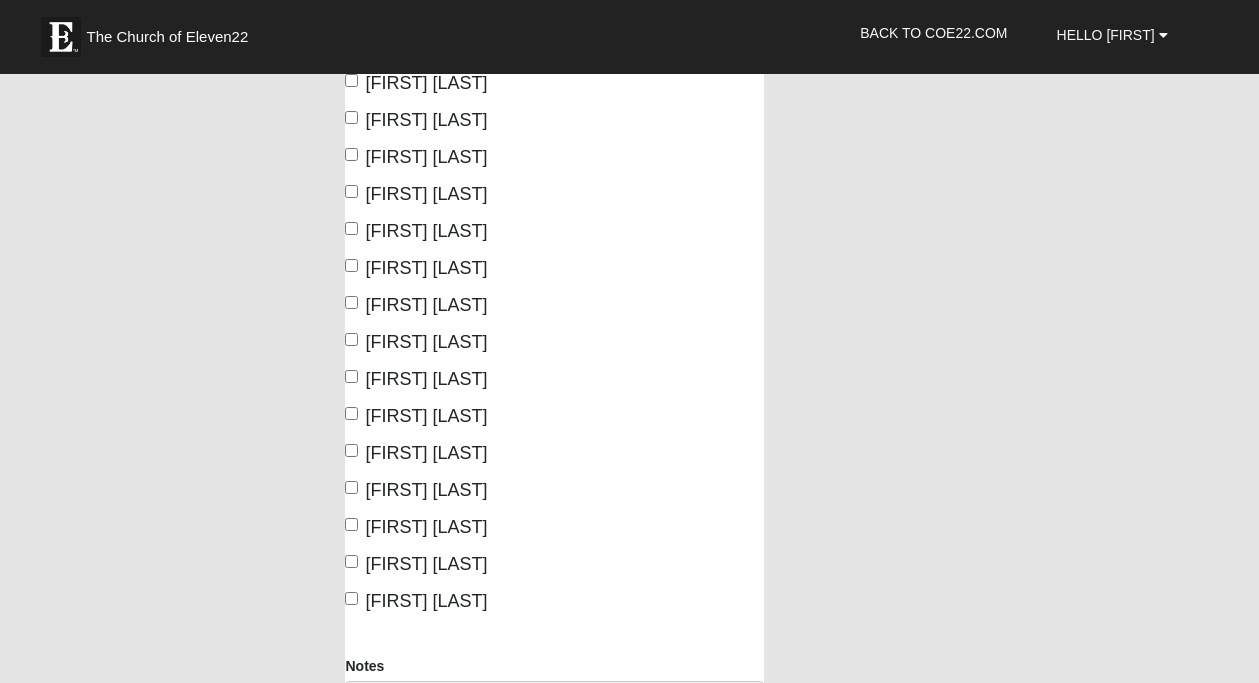 scroll, scrollTop: 694, scrollLeft: 0, axis: vertical 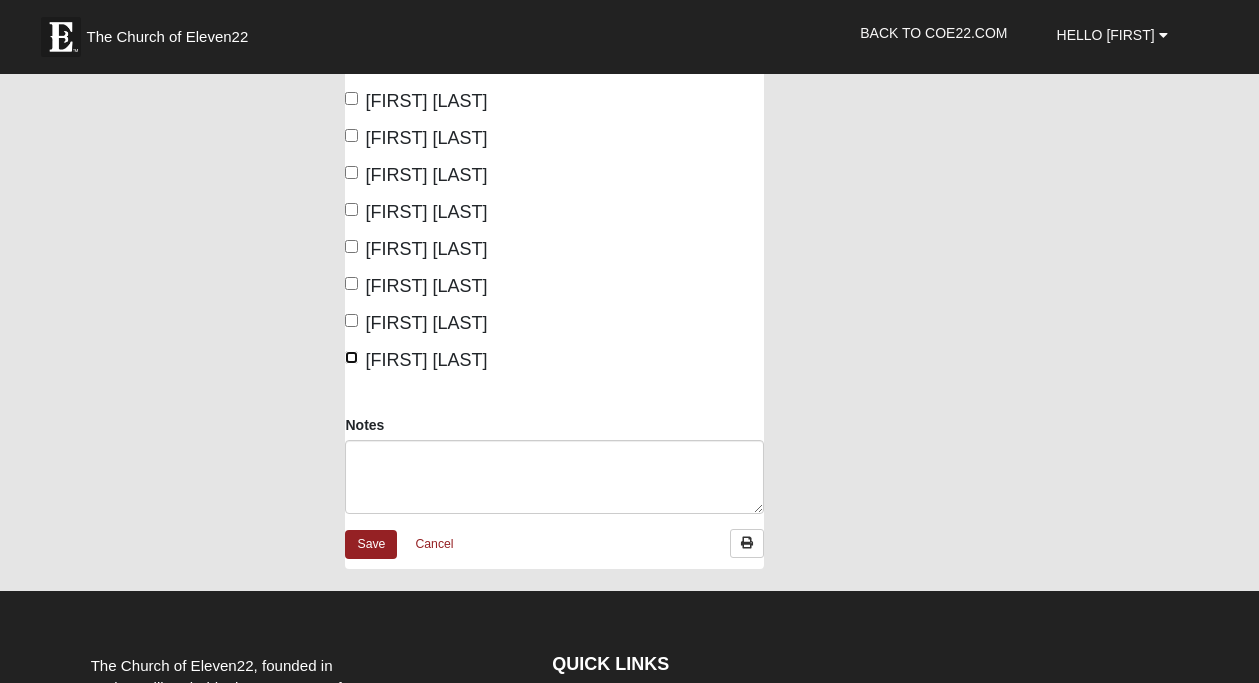 click on "Zach Jones" at bounding box center [351, 357] 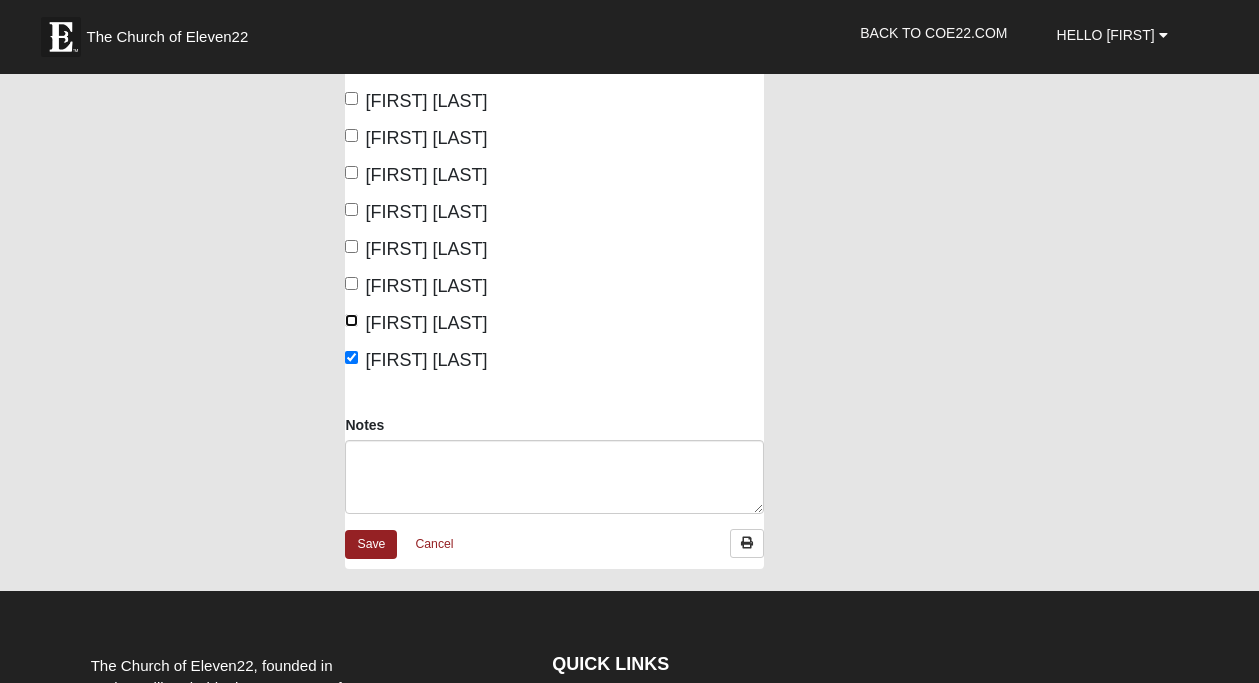 click on "Thomas Moore" at bounding box center [351, 320] 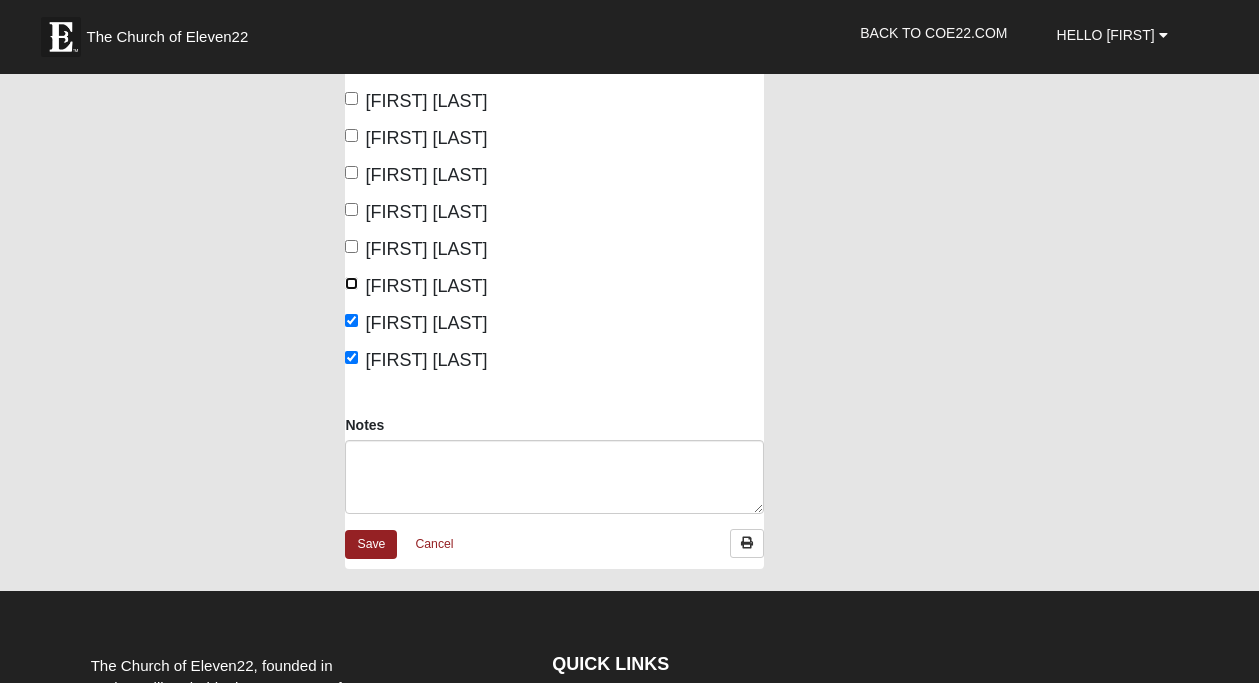 click on "Steven Buska" at bounding box center (351, 283) 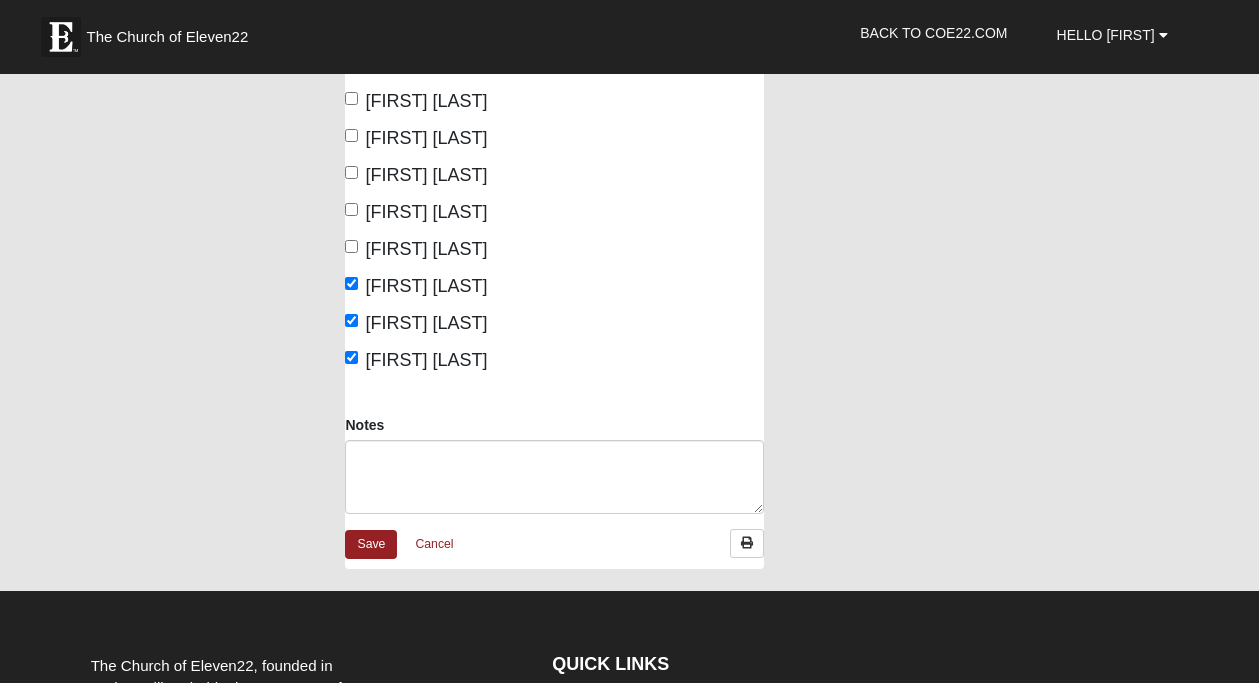 click on "Michael Cannilla" at bounding box center [416, 175] 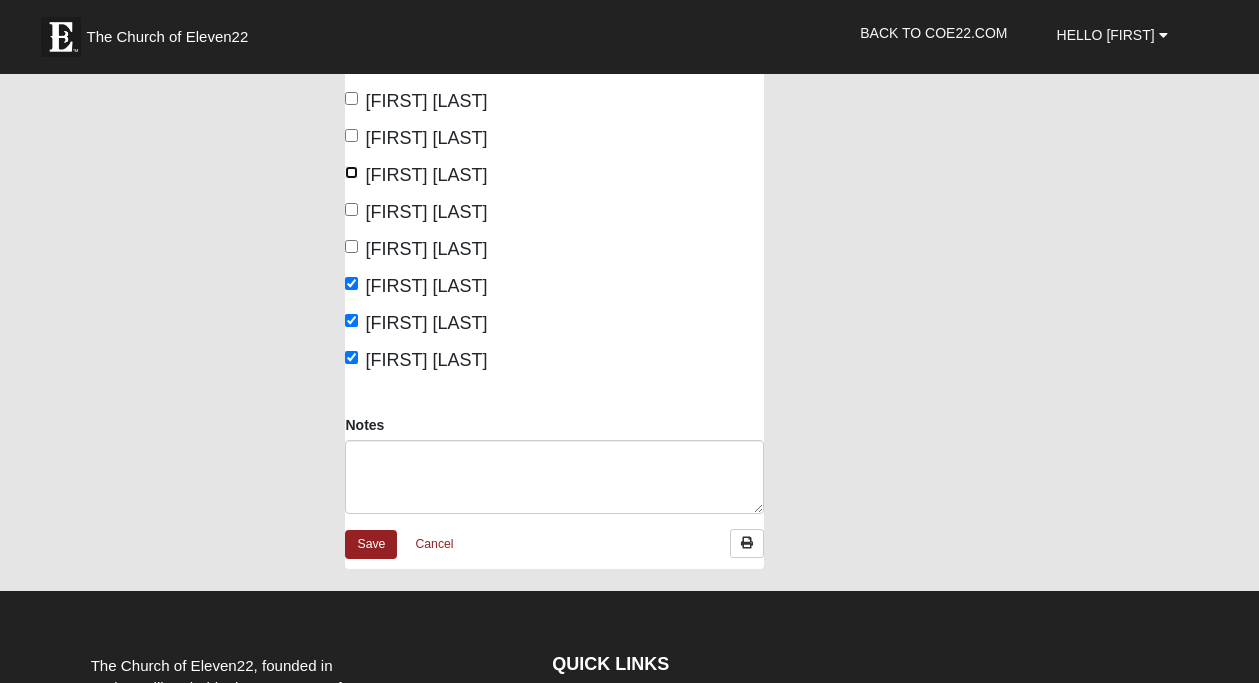 click on "Michael Cannilla" at bounding box center (351, 172) 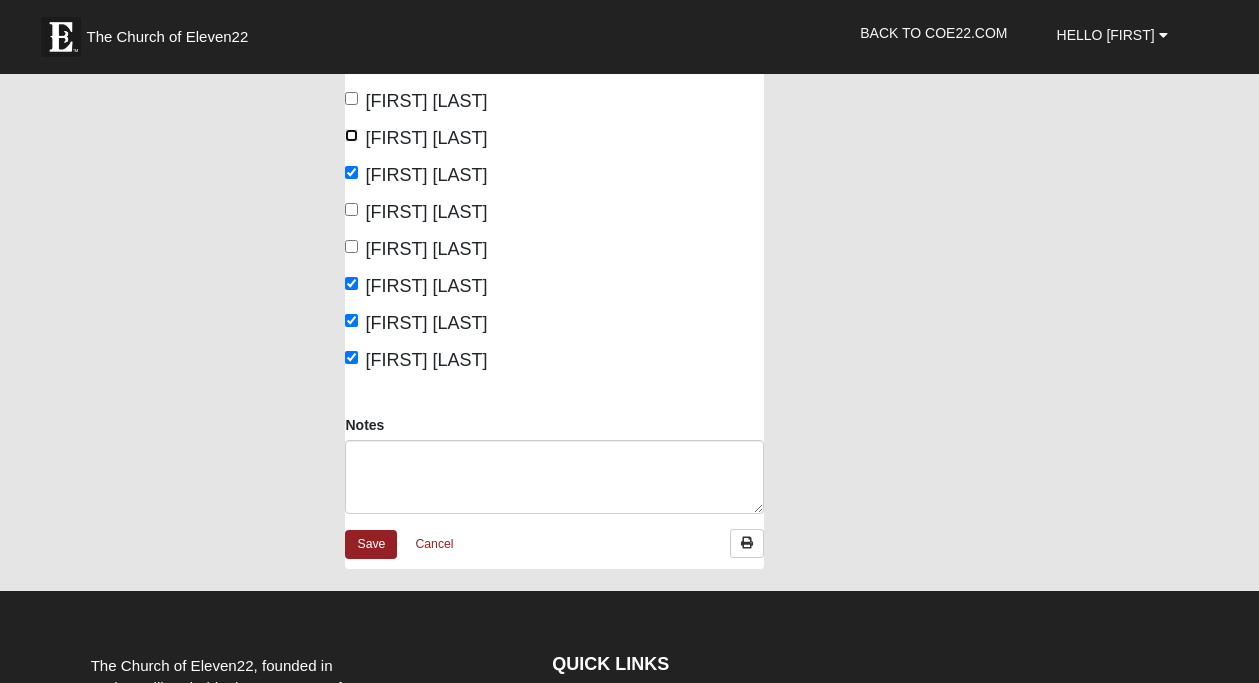 click on "Mark Ford" at bounding box center [351, 135] 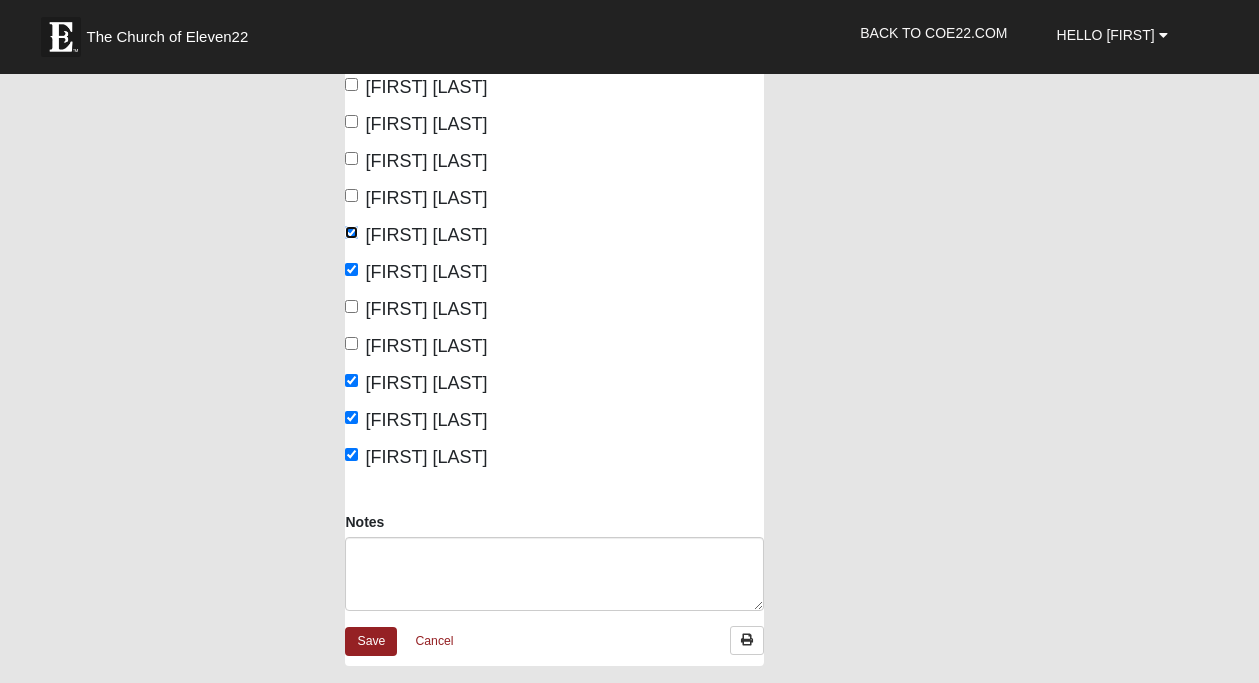 scroll, scrollTop: 593, scrollLeft: 0, axis: vertical 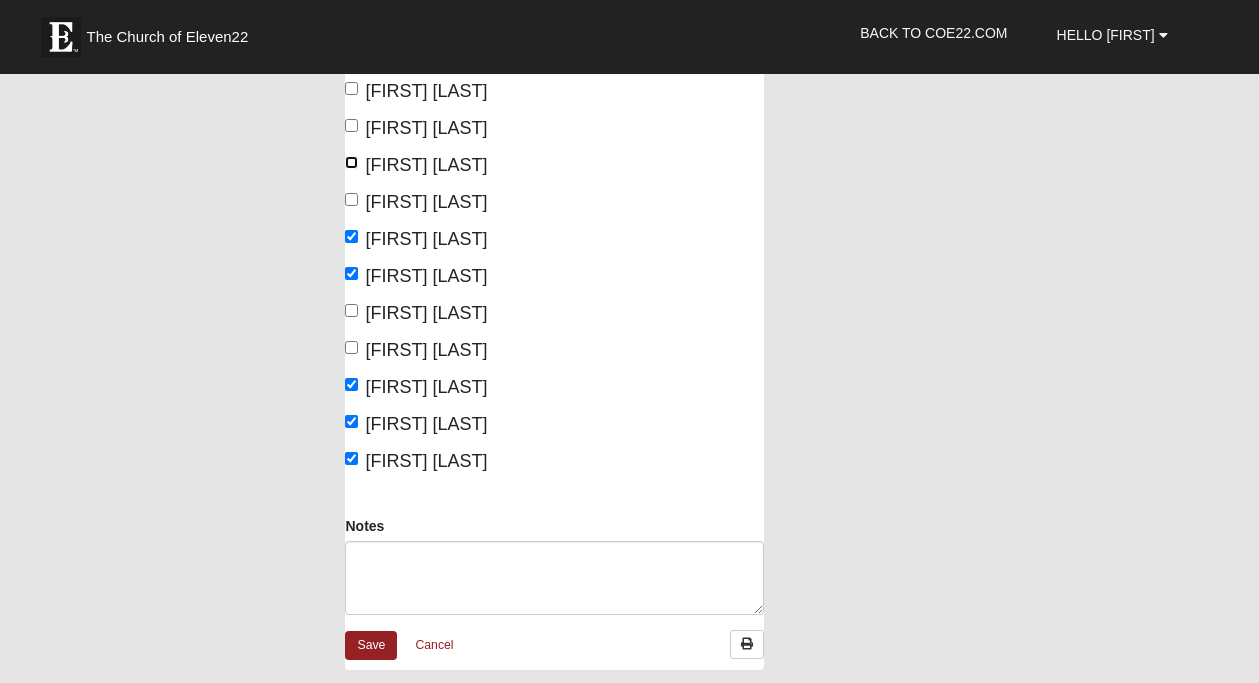 click on "[FIRST] [LAST]" at bounding box center (351, 162) 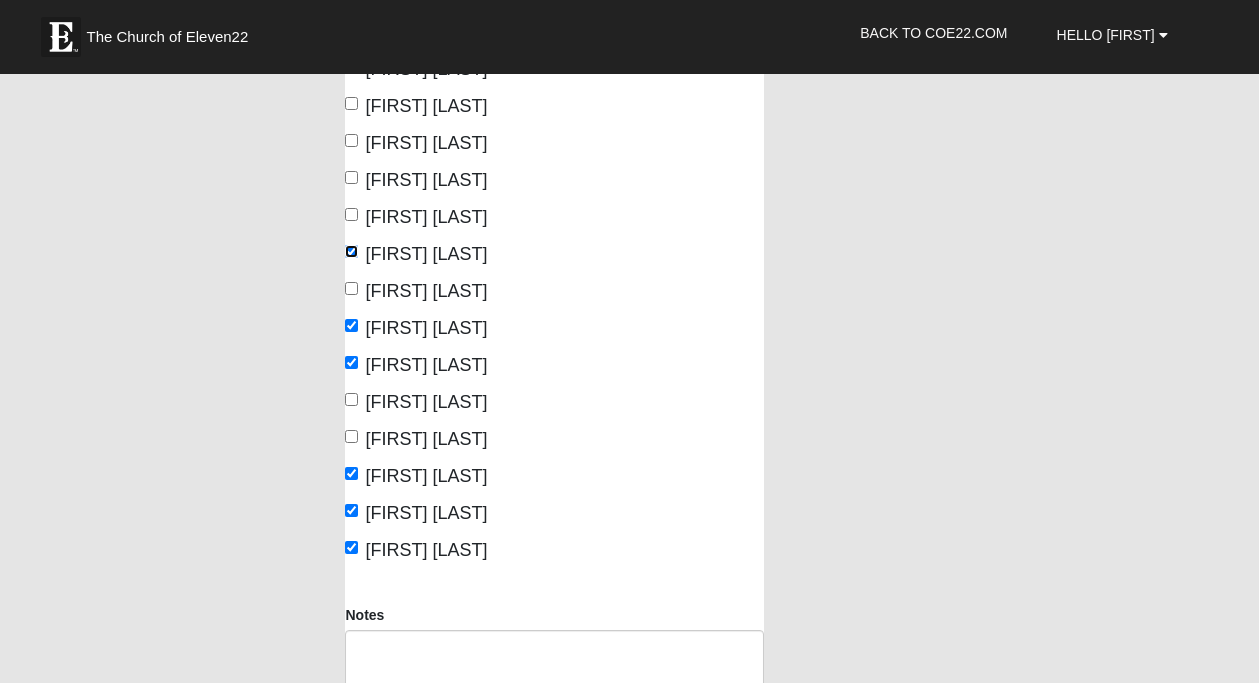 scroll, scrollTop: 467, scrollLeft: 0, axis: vertical 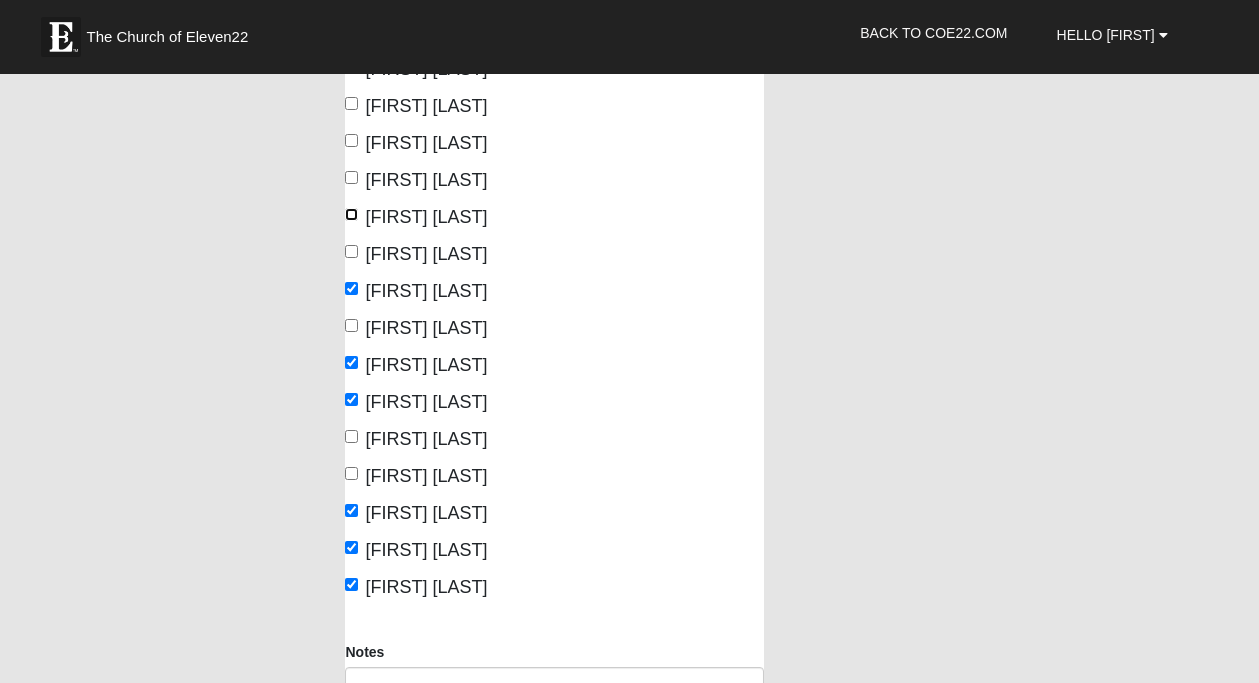 click on "Jack Weber" at bounding box center (351, 214) 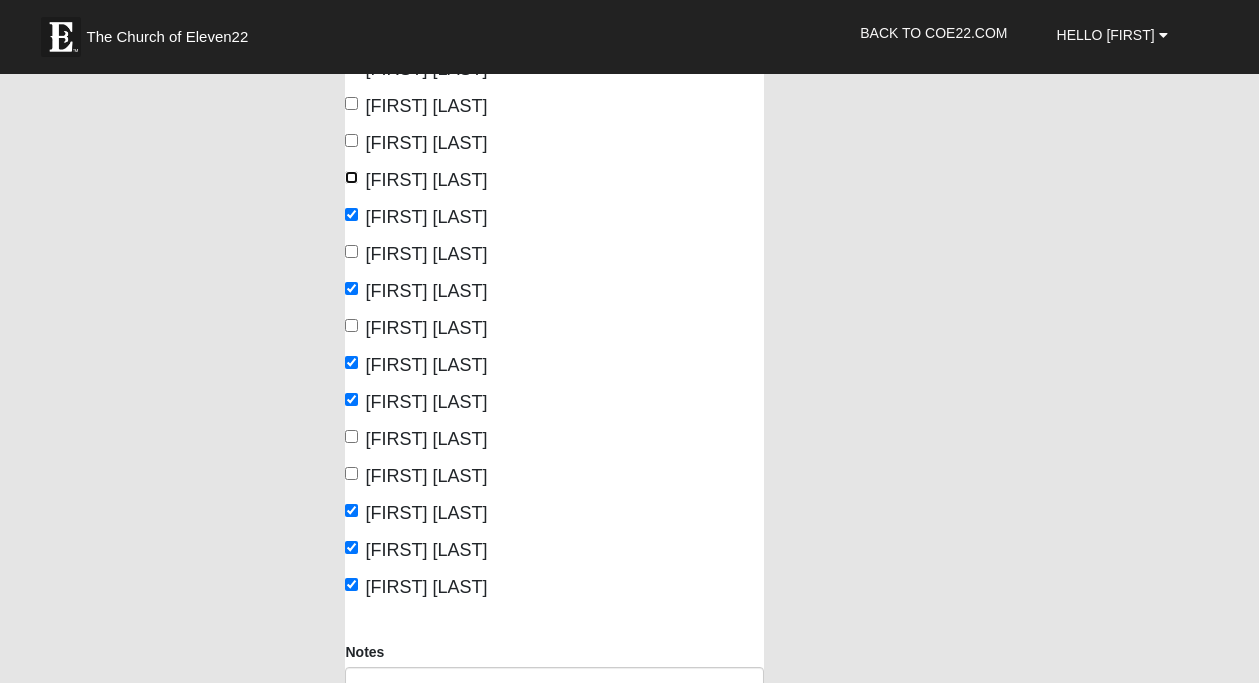 click on "Grant Curtiss" at bounding box center [351, 177] 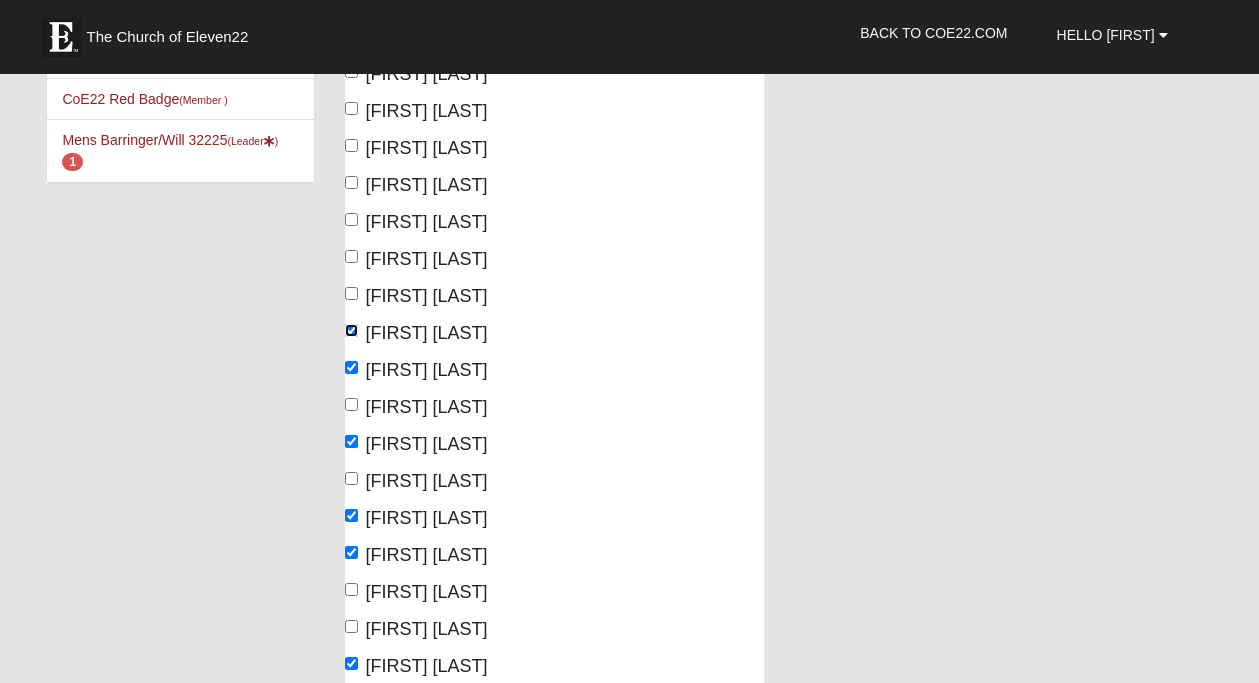 scroll, scrollTop: 313, scrollLeft: 0, axis: vertical 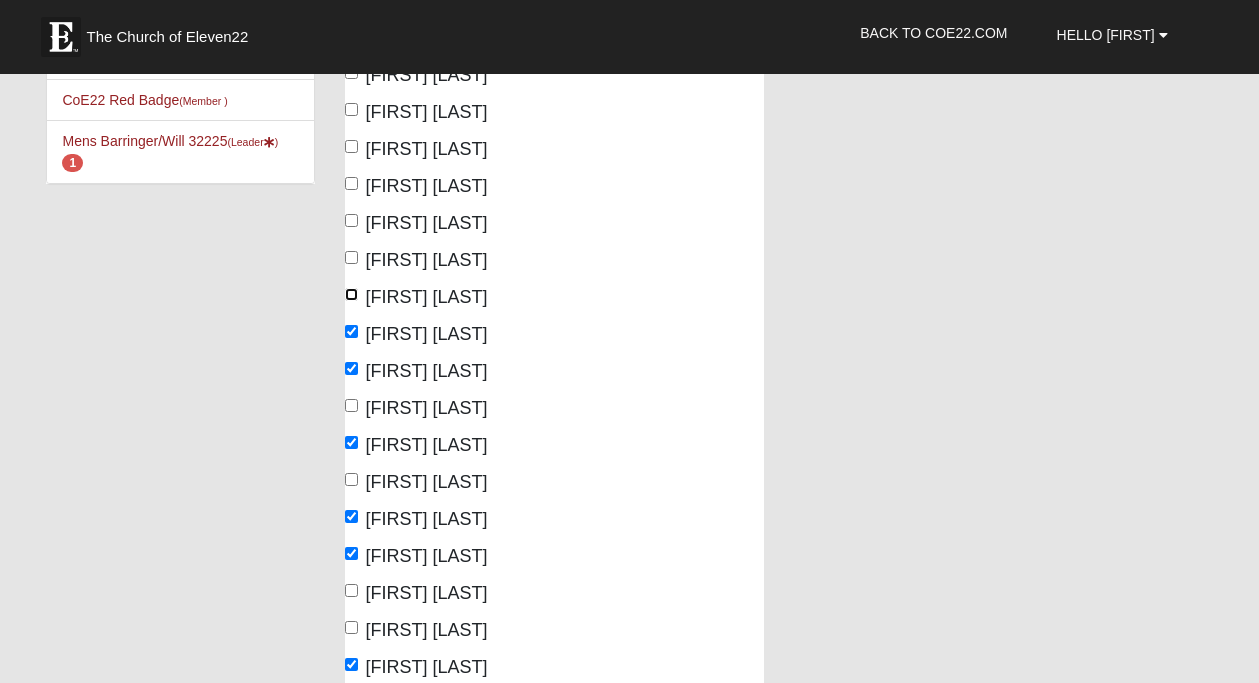 click on "David Pauly" at bounding box center [351, 294] 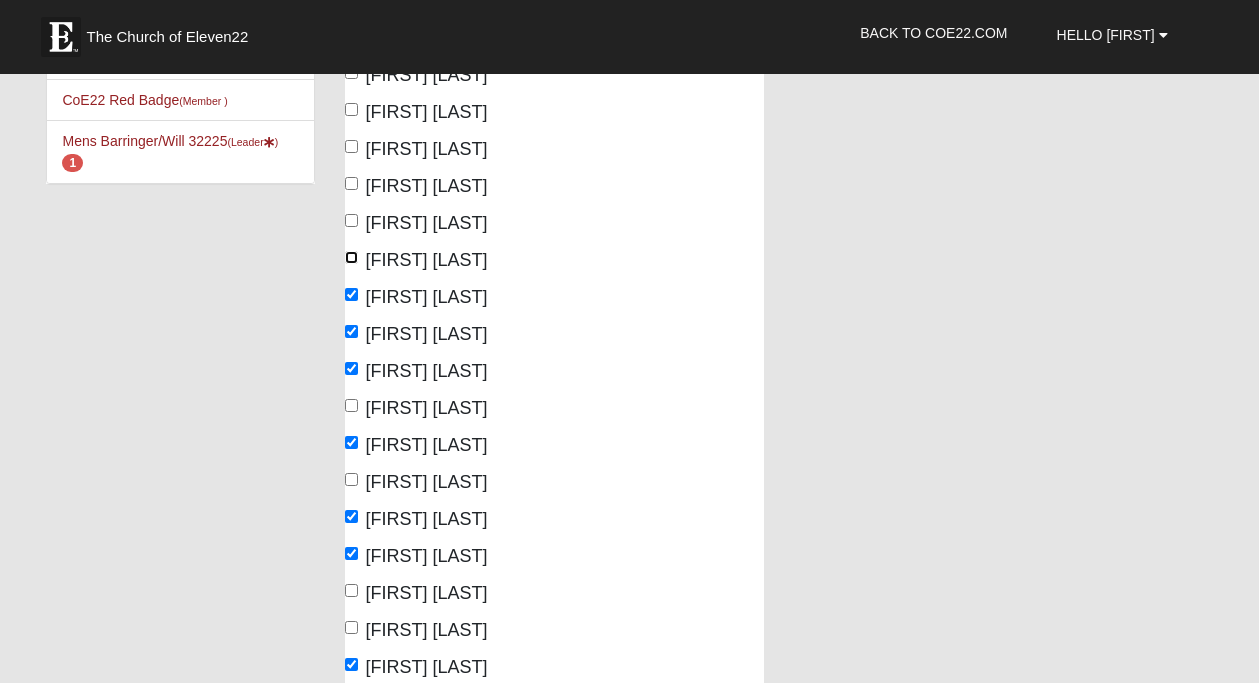 click on "Daniel Temple" at bounding box center (351, 257) 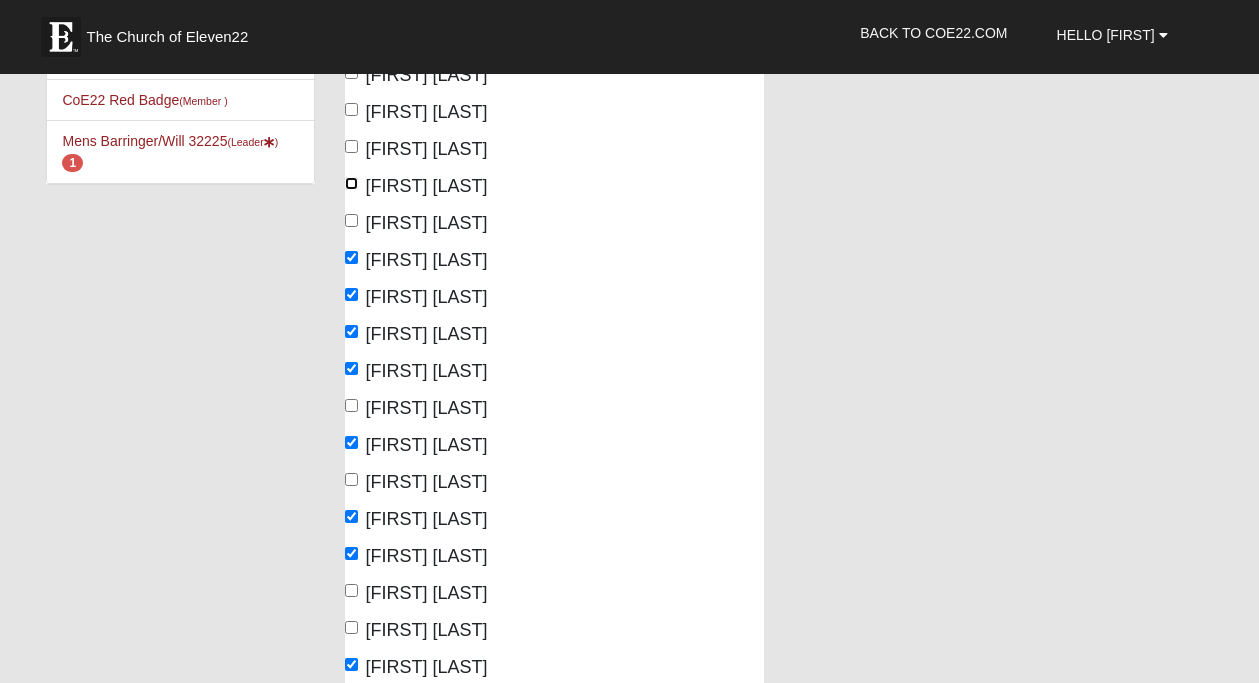 click on "Chris Behnam" at bounding box center [351, 183] 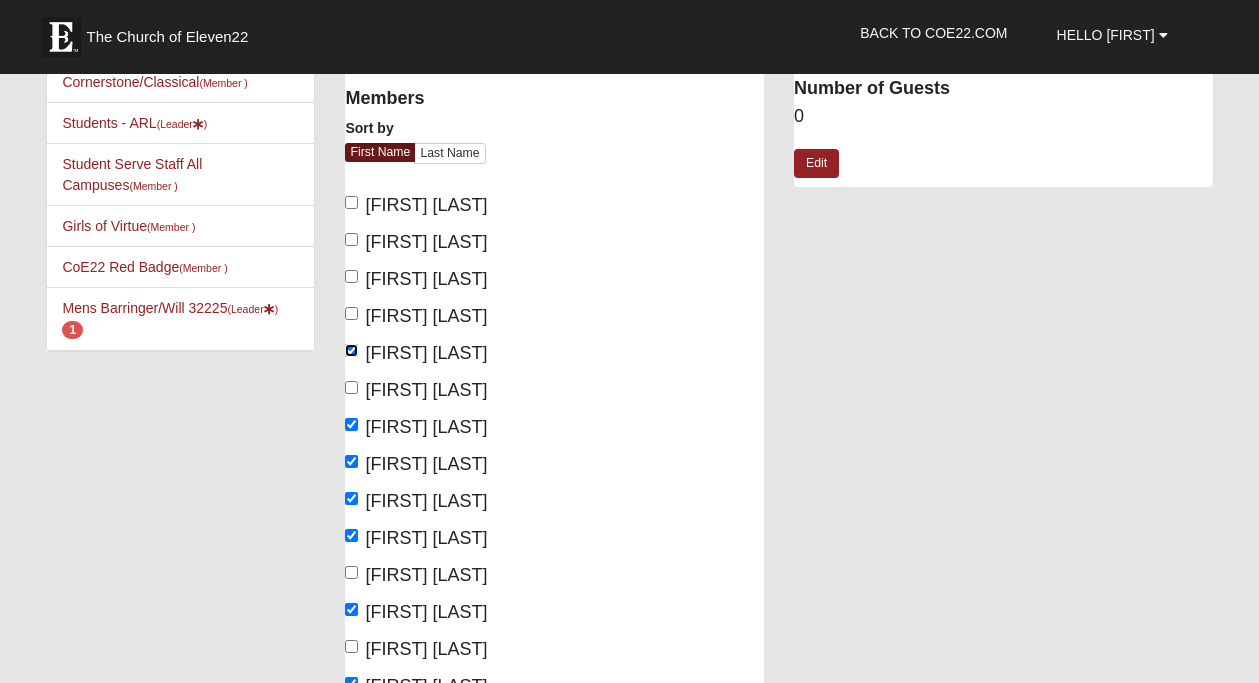 scroll, scrollTop: 142, scrollLeft: 0, axis: vertical 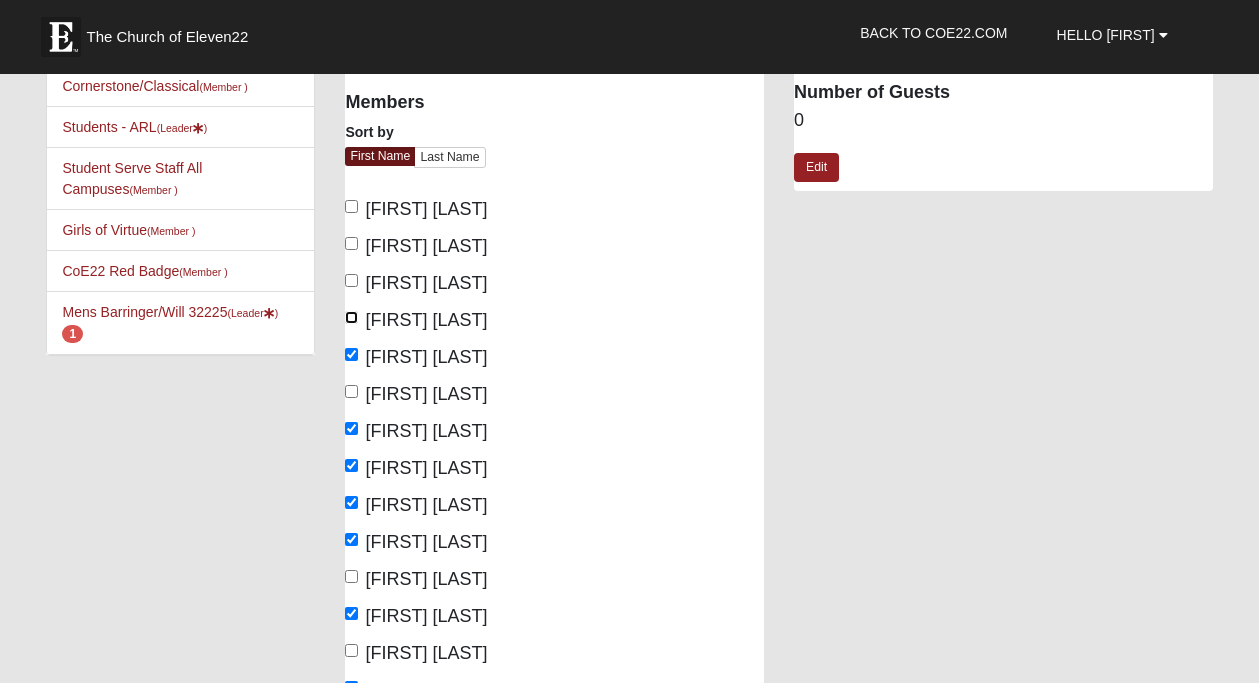 click on "Bronson Davis" at bounding box center [351, 317] 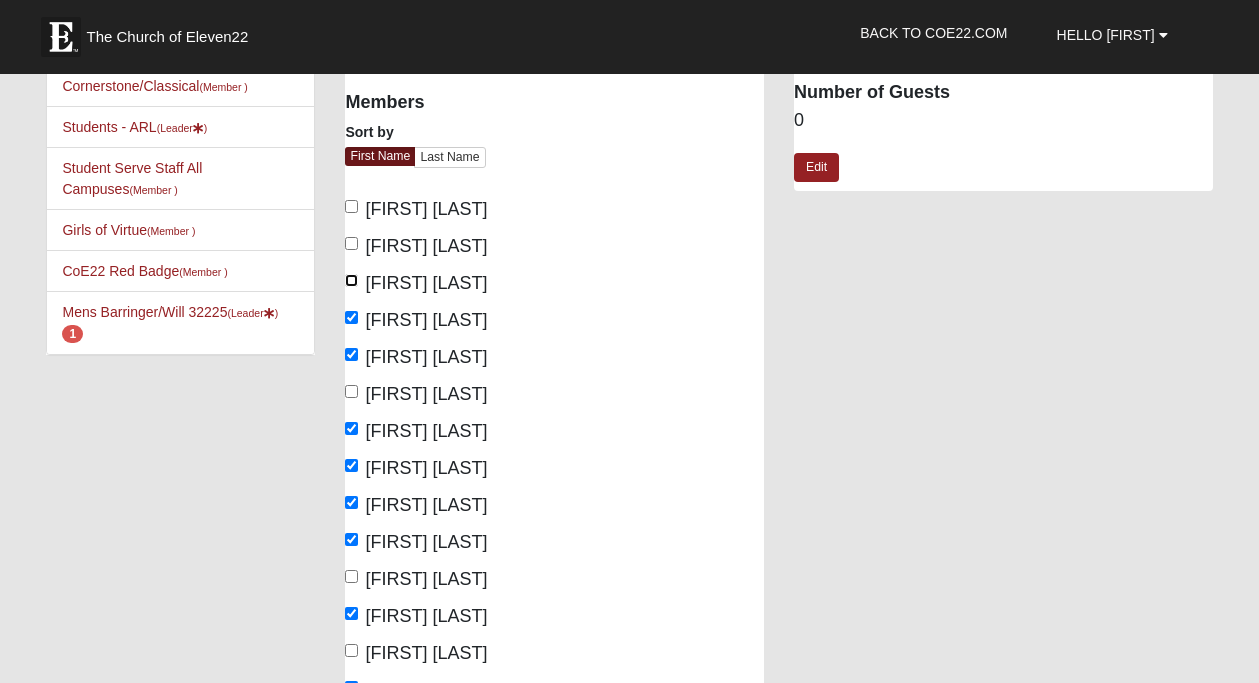 click on "Brad Gill" at bounding box center (351, 280) 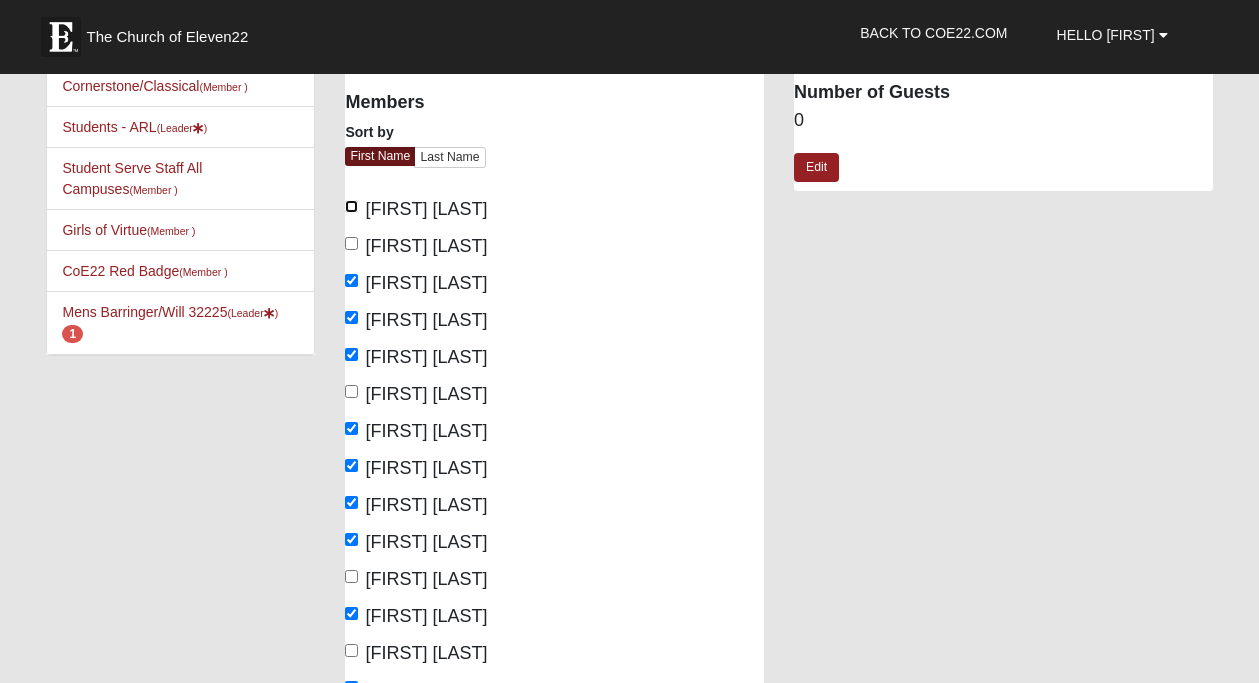 click on "[FIRST] [LAST]" at bounding box center (351, 206) 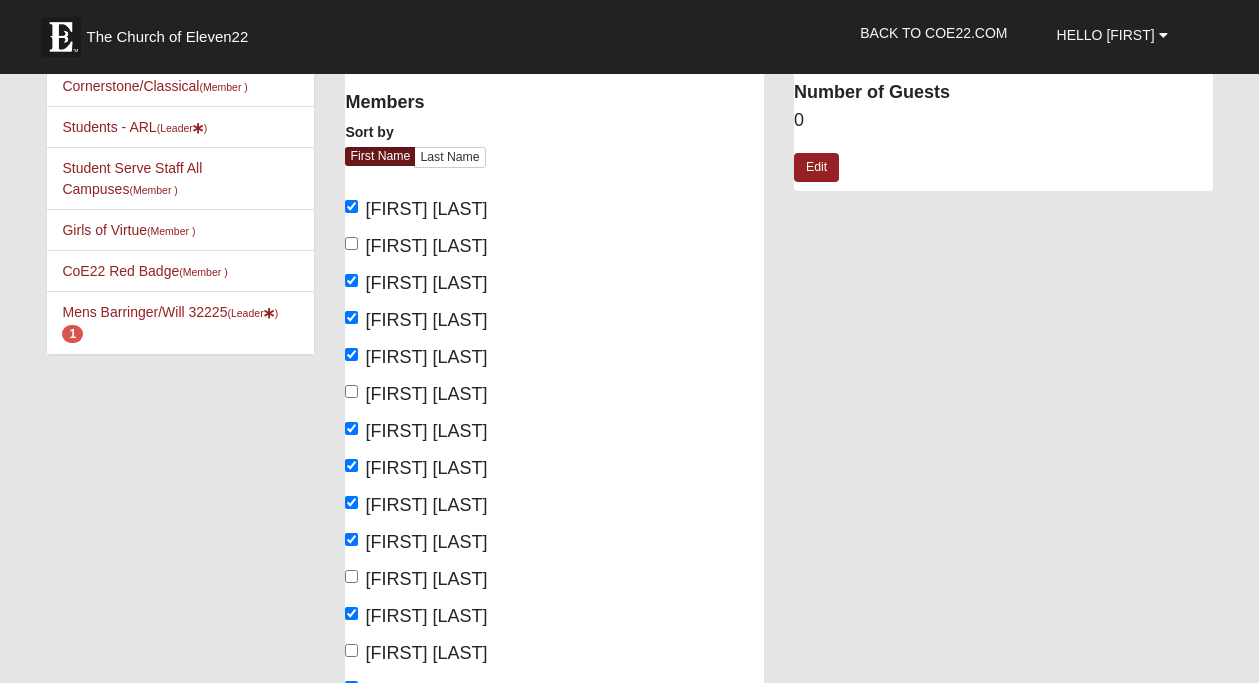 click on "Bert Fowler" at bounding box center (416, 246) 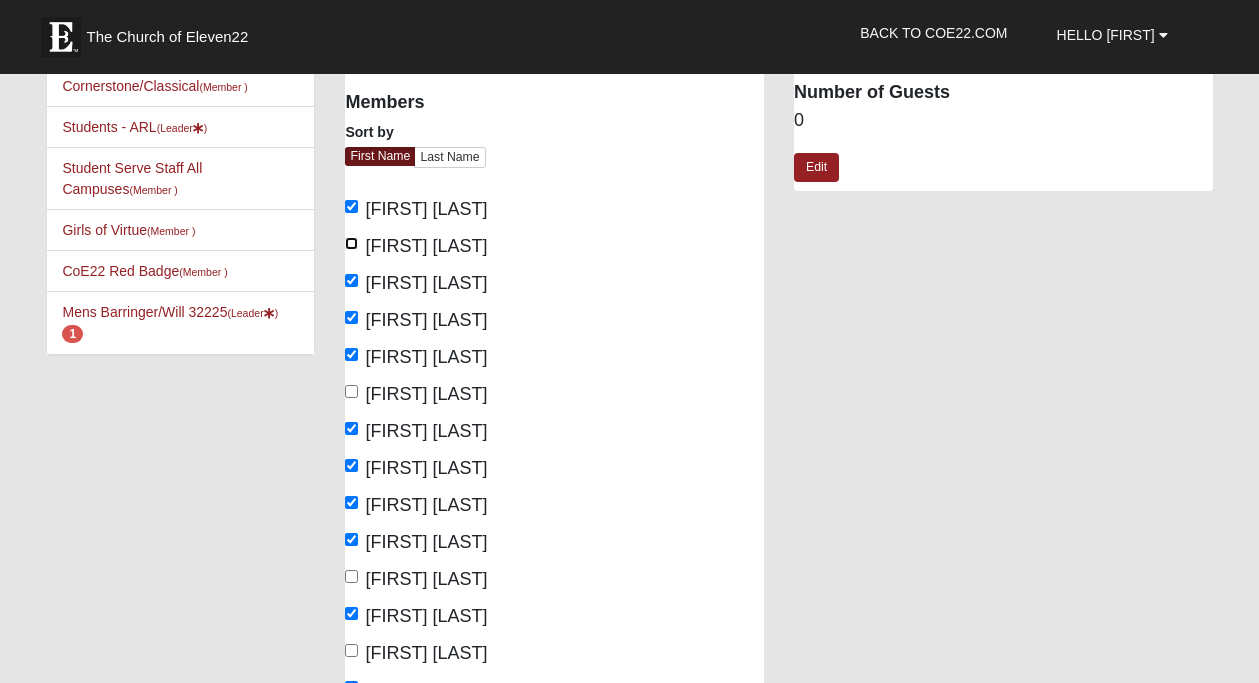 click on "Bert Fowler" at bounding box center (351, 243) 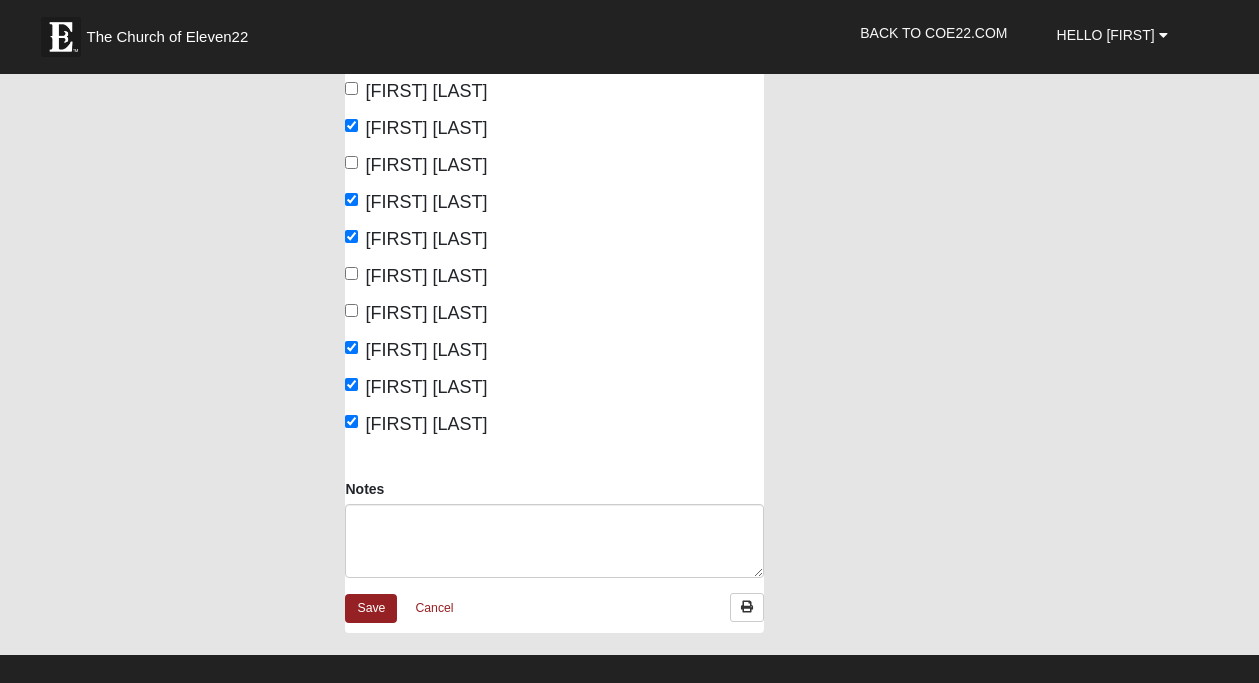 scroll, scrollTop: 1005, scrollLeft: 0, axis: vertical 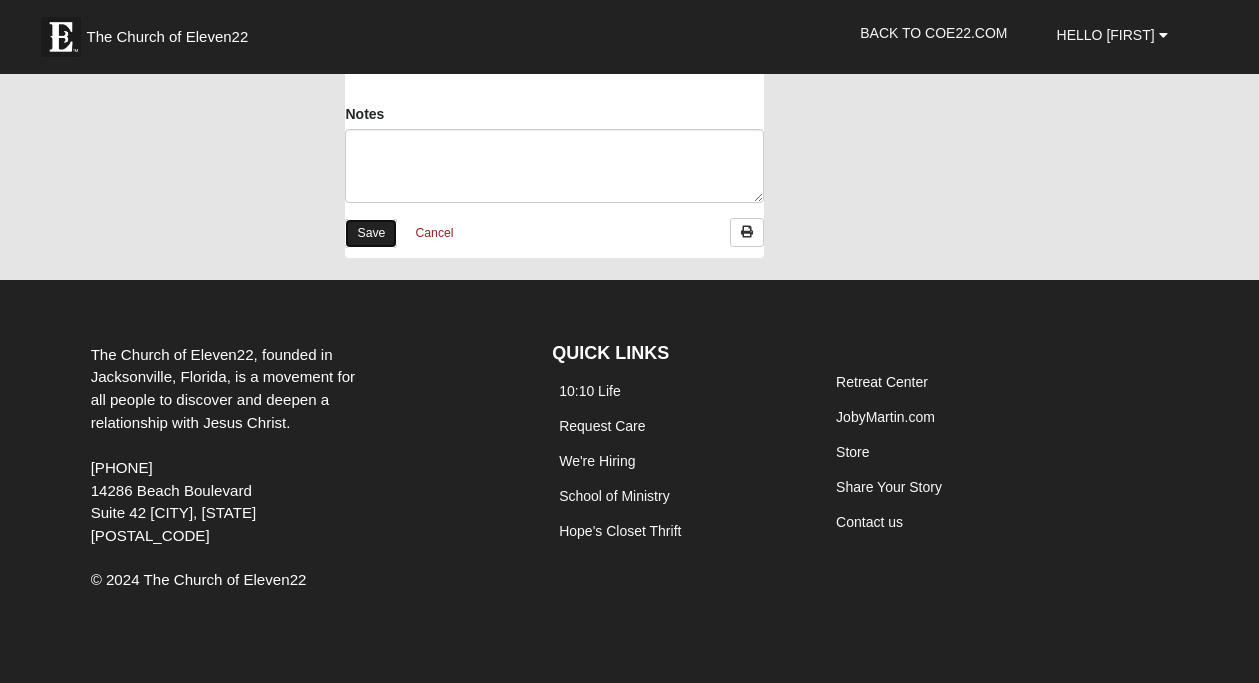 click on "Save" at bounding box center [371, 233] 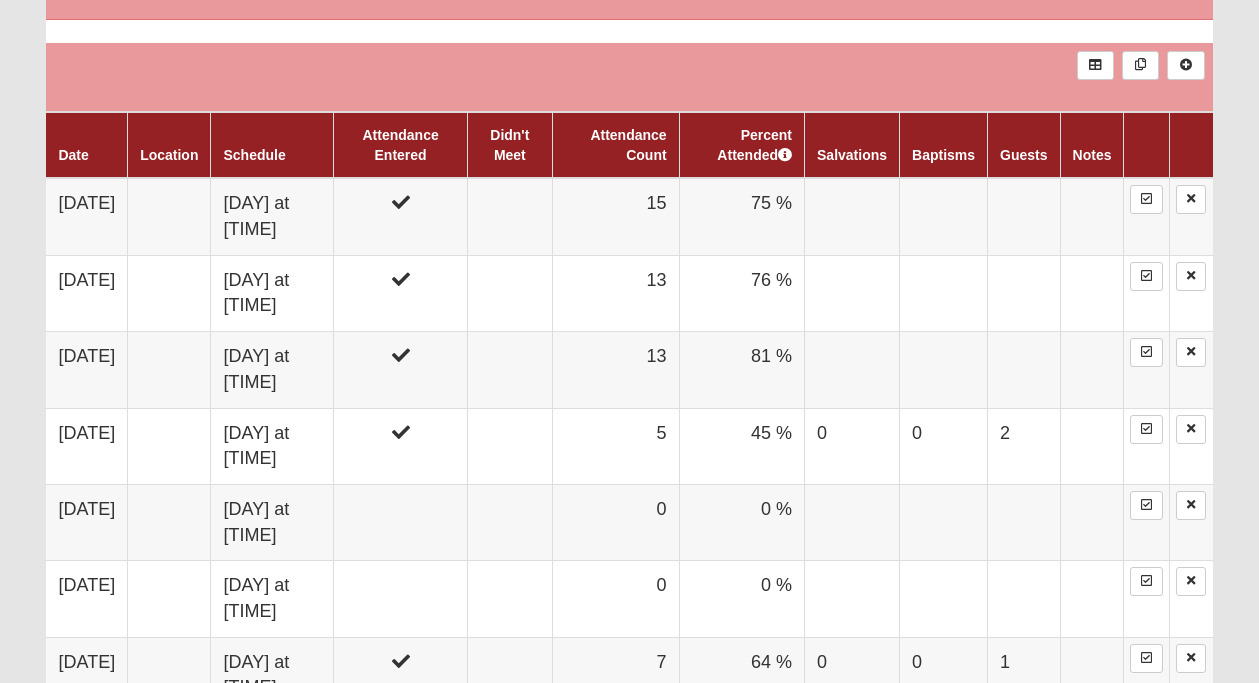 scroll, scrollTop: 1132, scrollLeft: 0, axis: vertical 